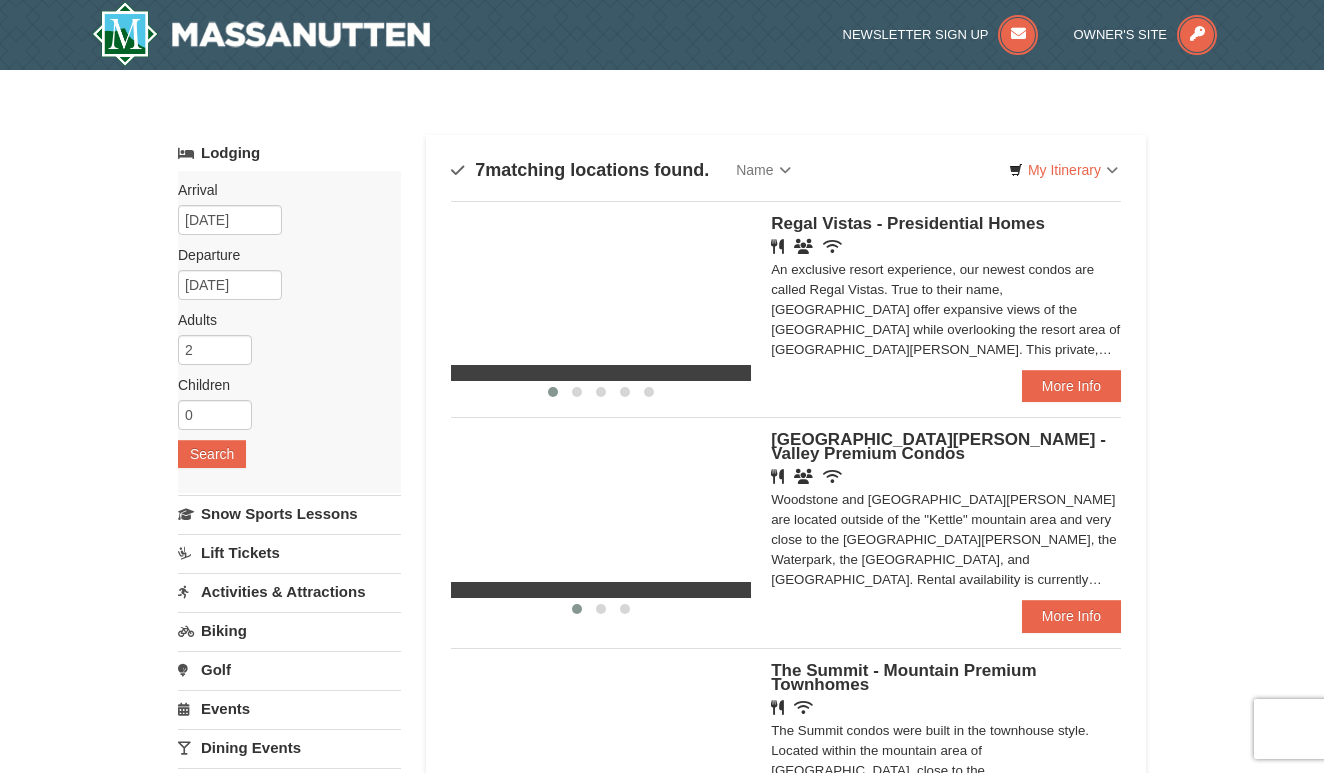 scroll, scrollTop: 0, scrollLeft: 0, axis: both 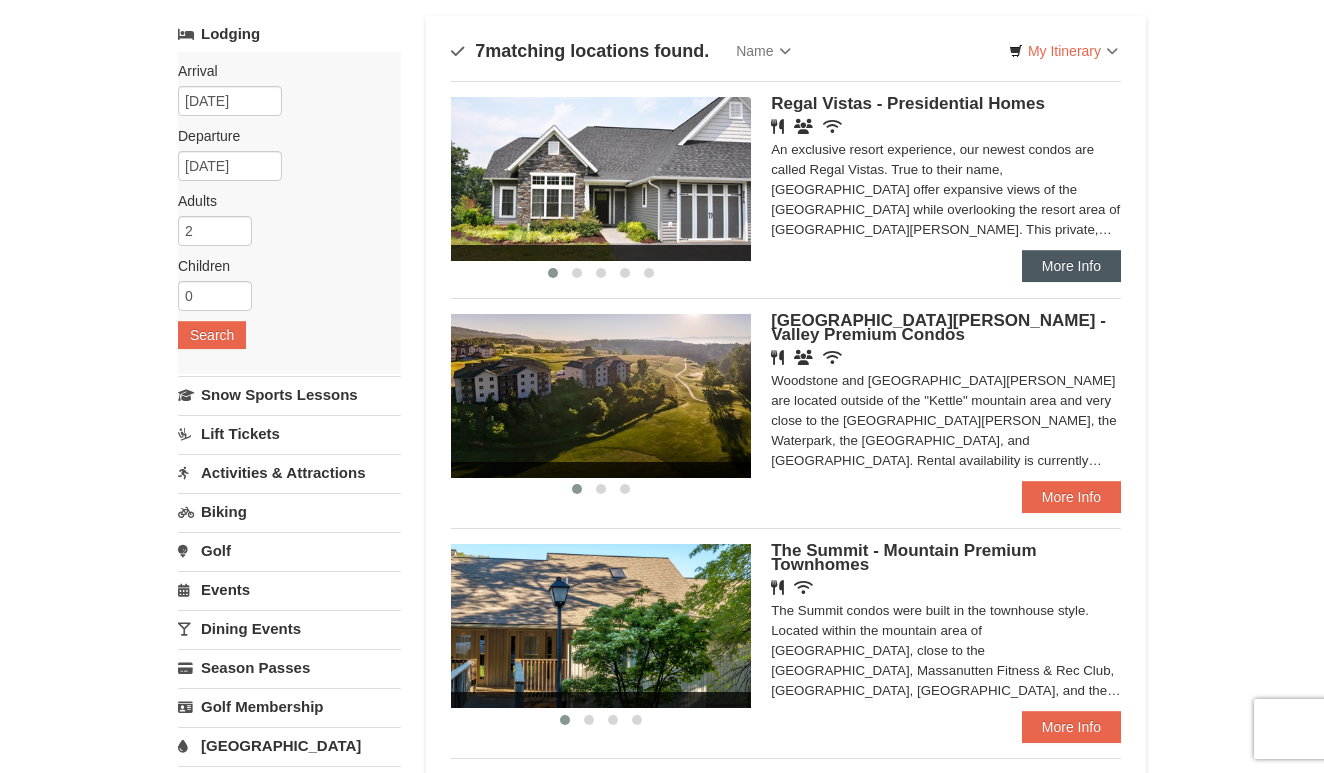 click on "More Info" at bounding box center (1071, 266) 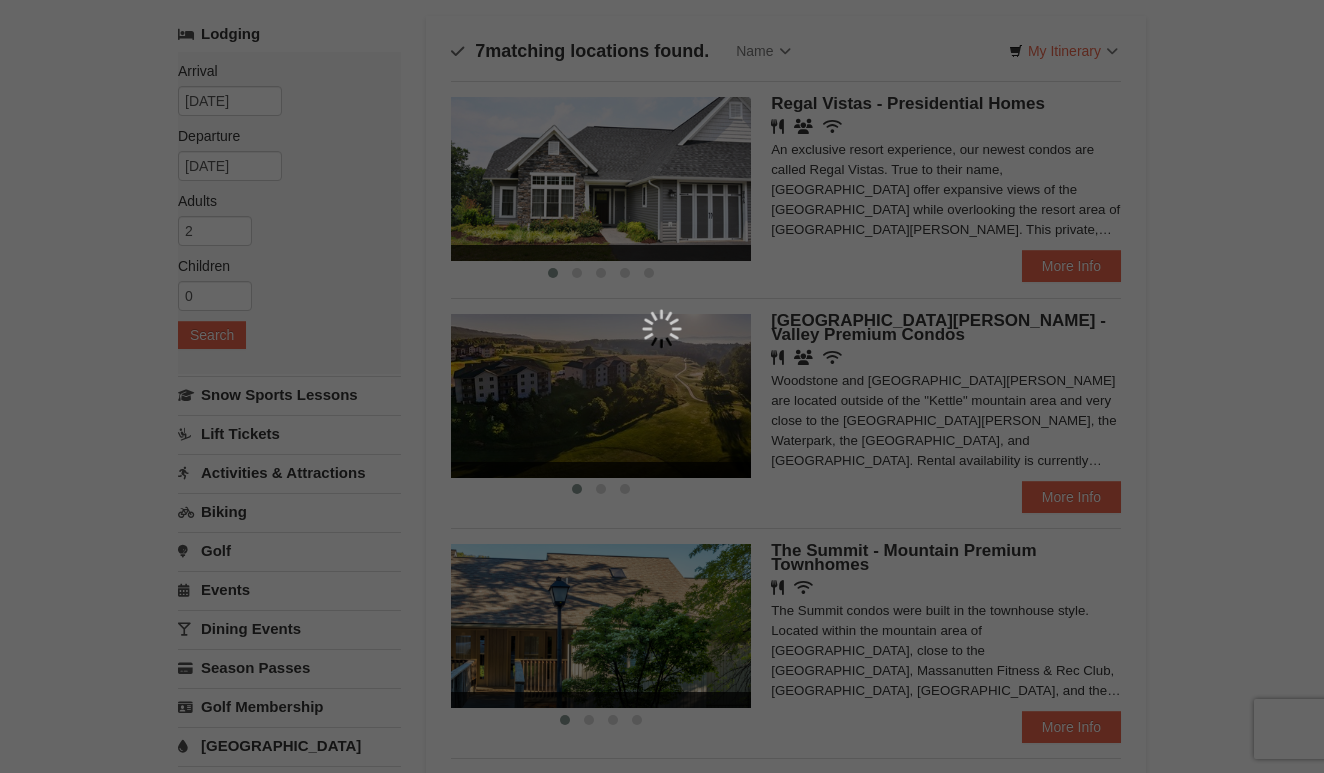 click at bounding box center [662, 386] 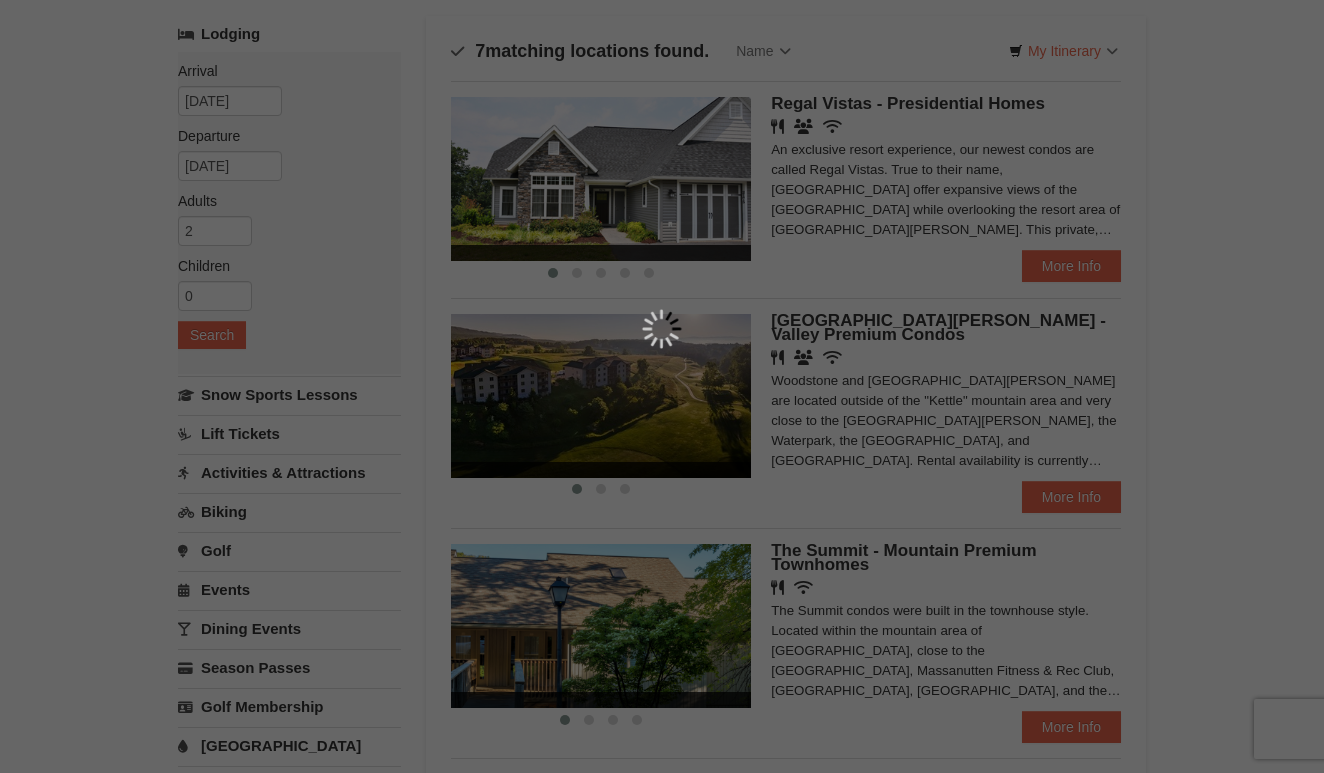 click at bounding box center (662, 386) 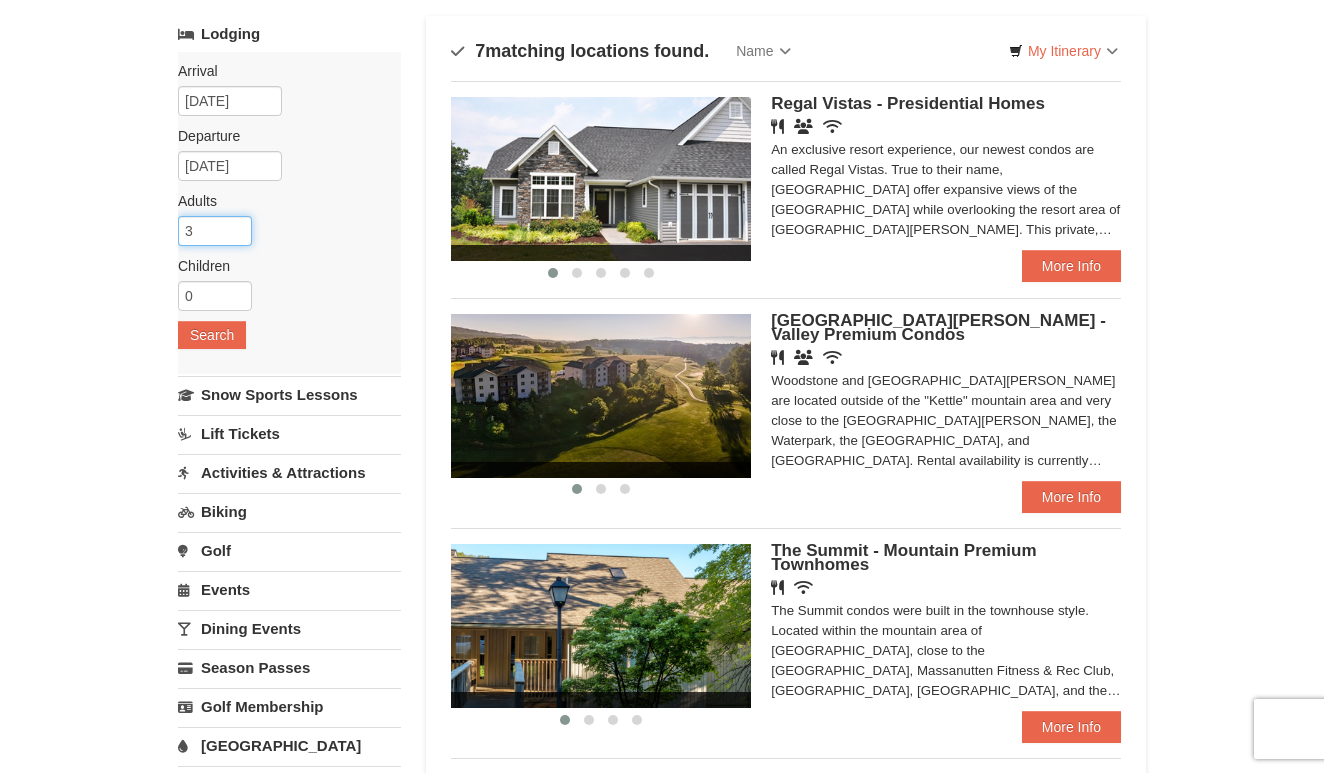 click on "3" at bounding box center (215, 231) 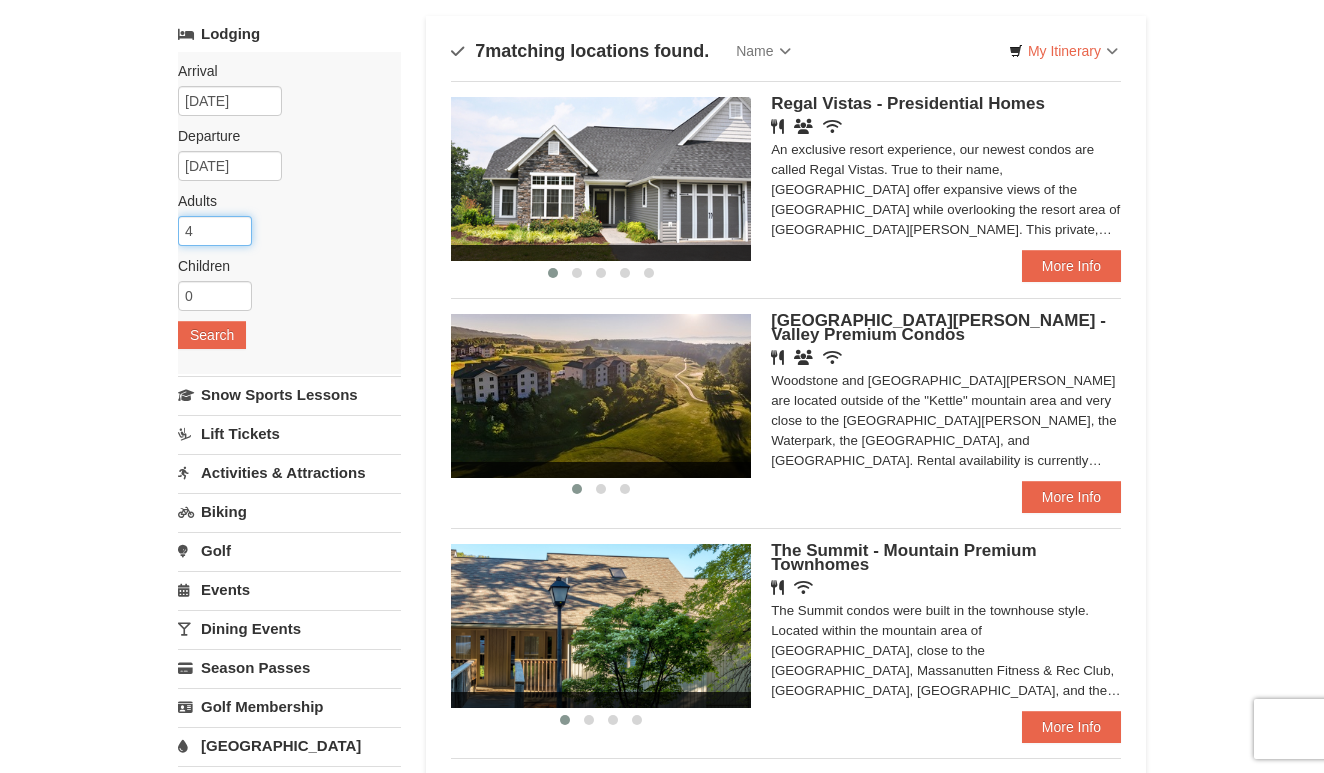 click on "4" at bounding box center [215, 231] 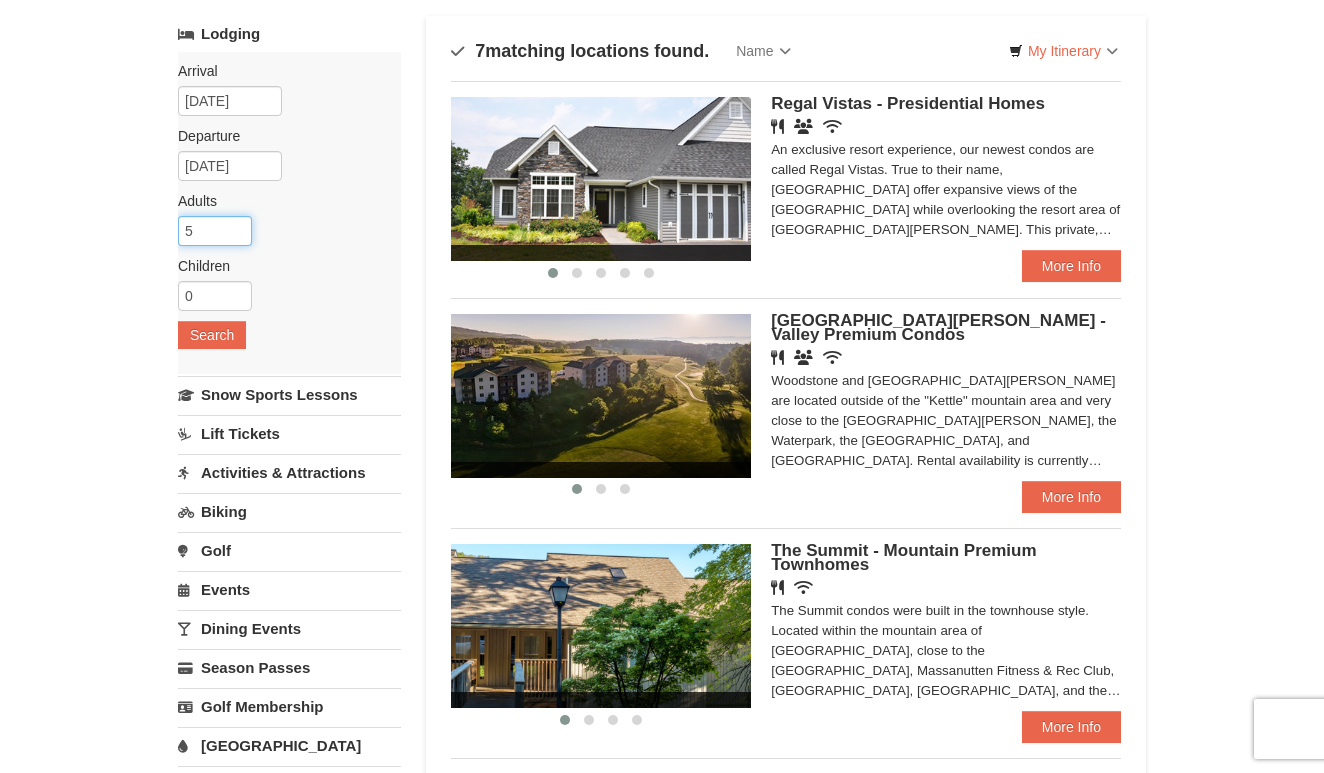 click on "5" at bounding box center [215, 231] 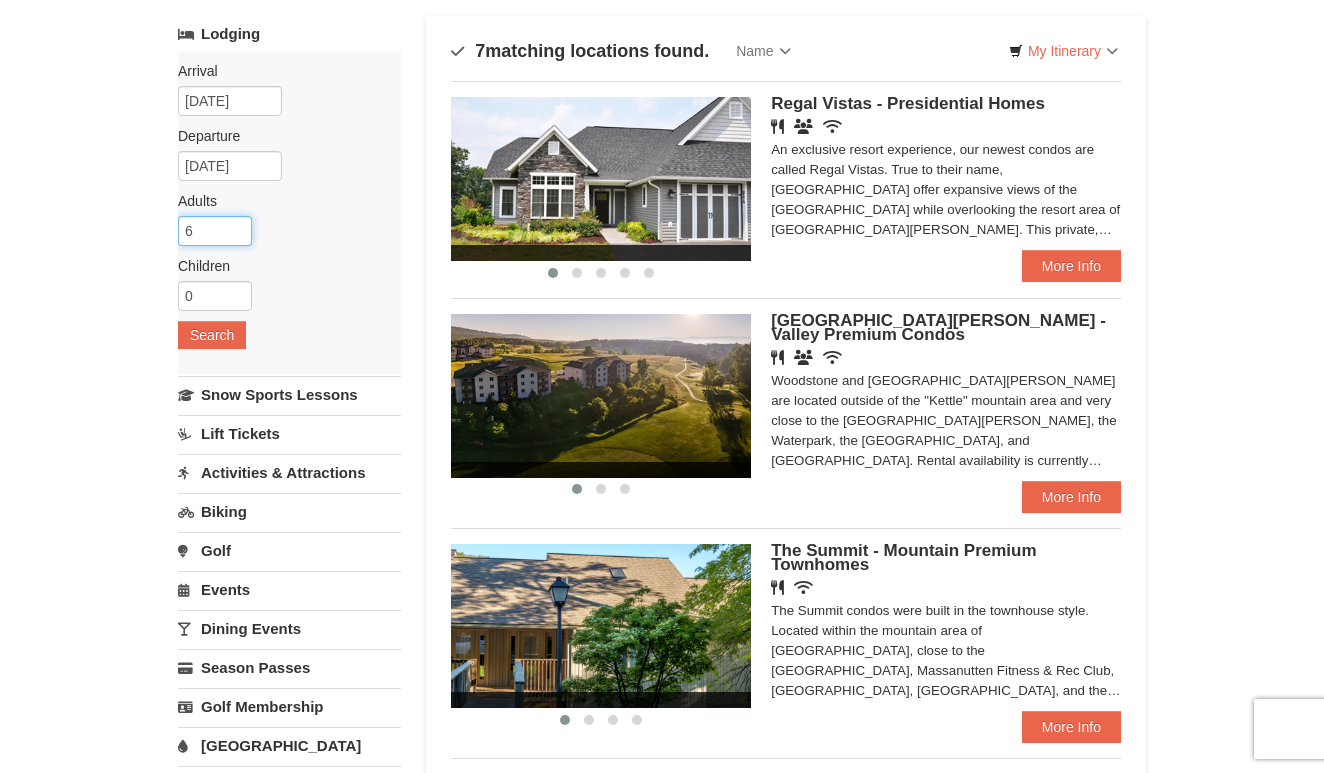 click on "6" at bounding box center (215, 231) 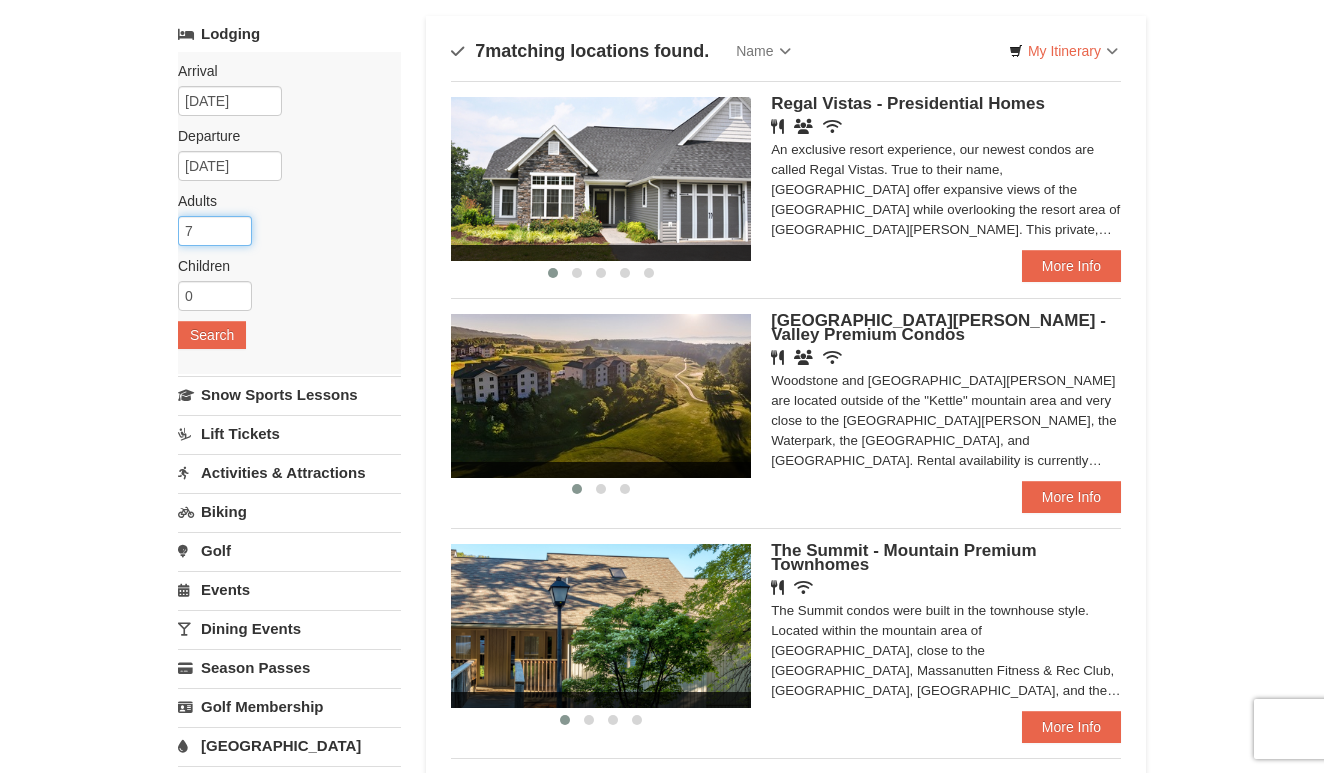 click on "7" at bounding box center [215, 231] 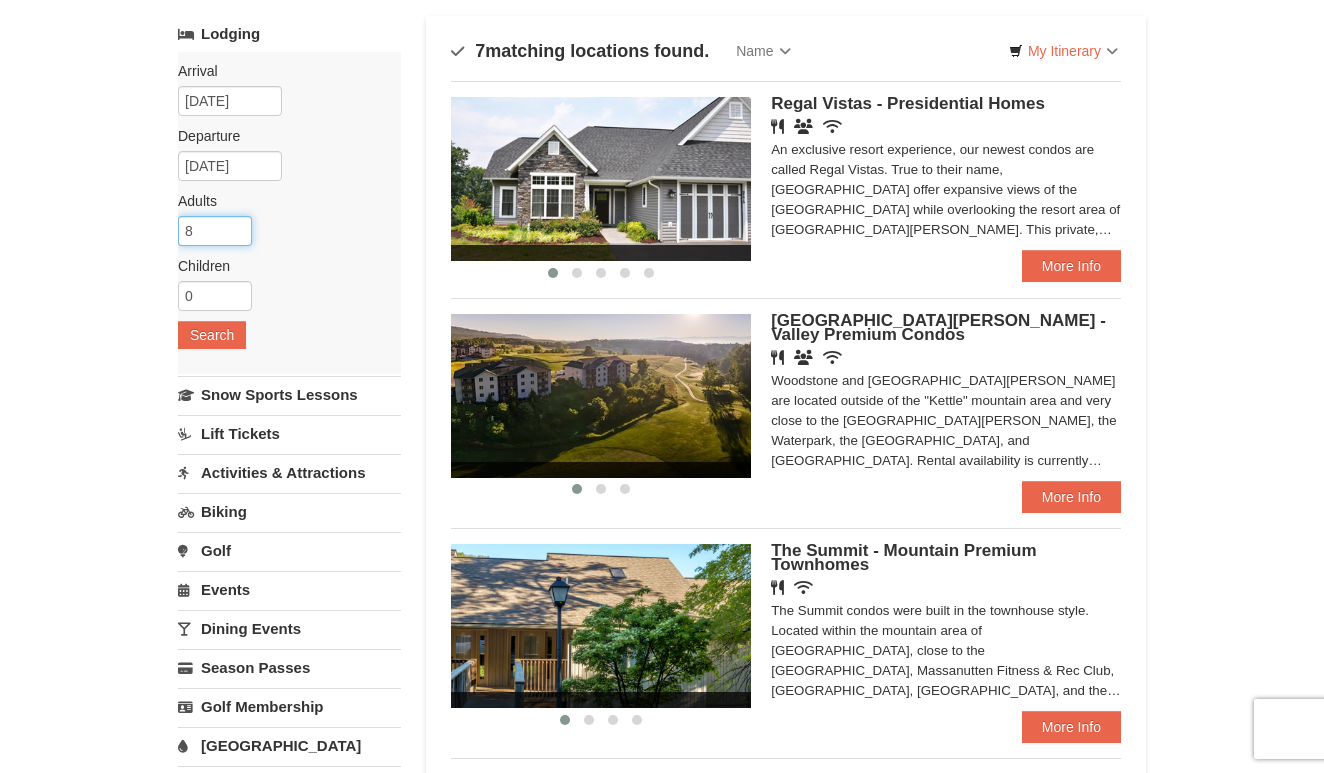 click on "8" at bounding box center (215, 231) 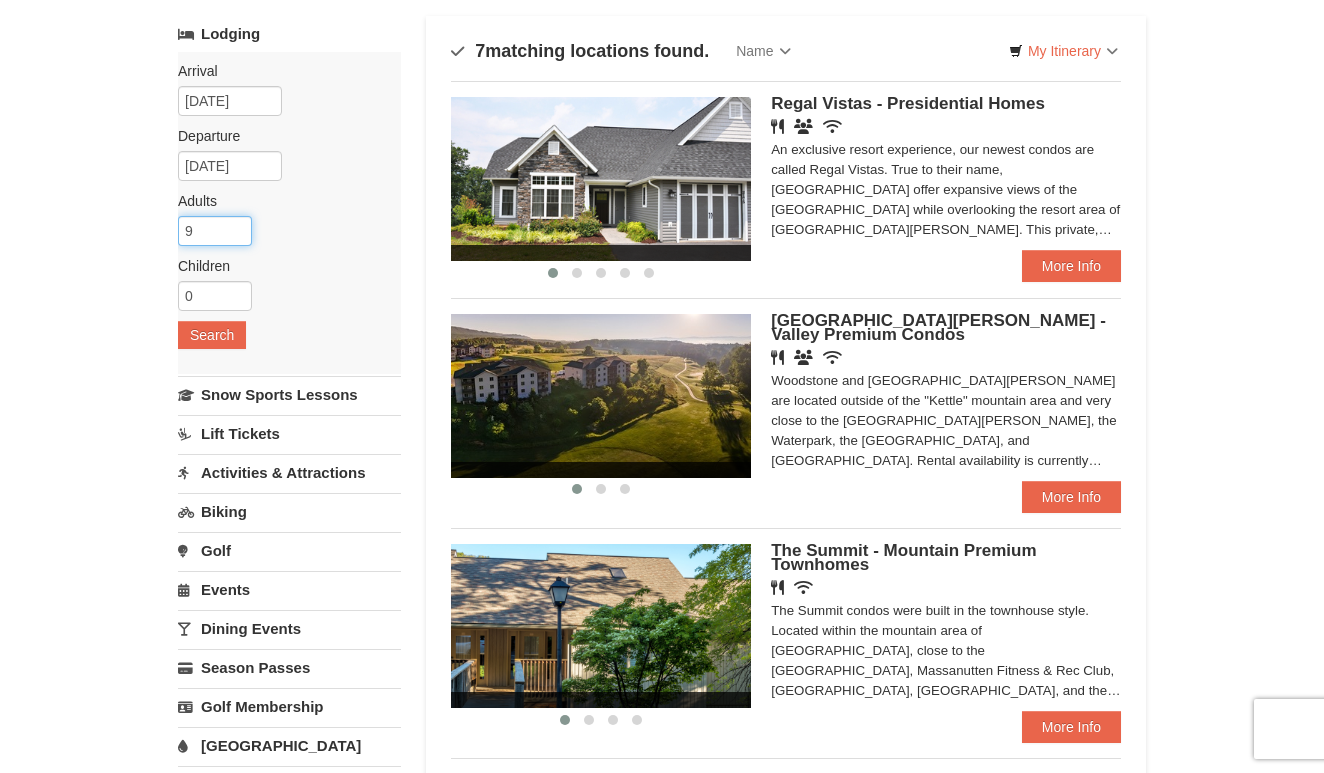 click on "9" at bounding box center [215, 231] 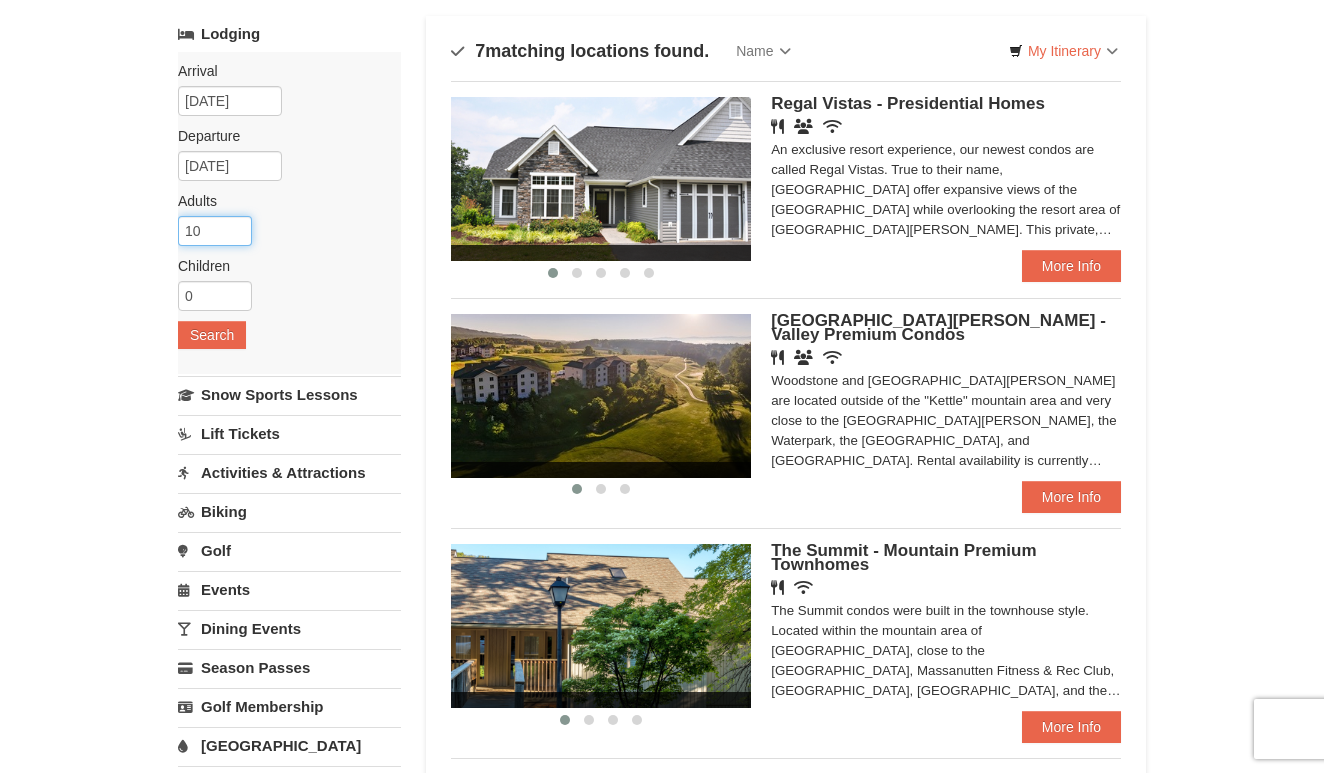 click on "10" at bounding box center (215, 231) 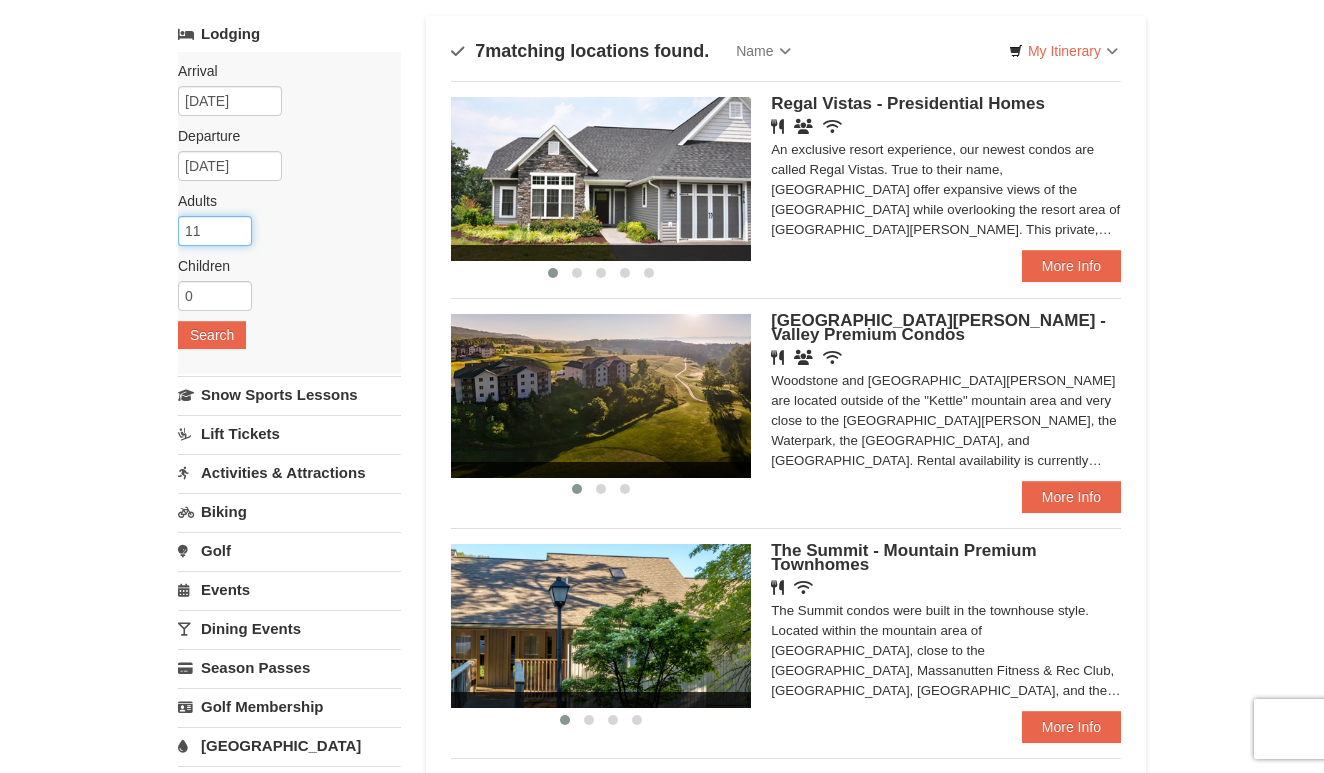 click on "11" at bounding box center [215, 231] 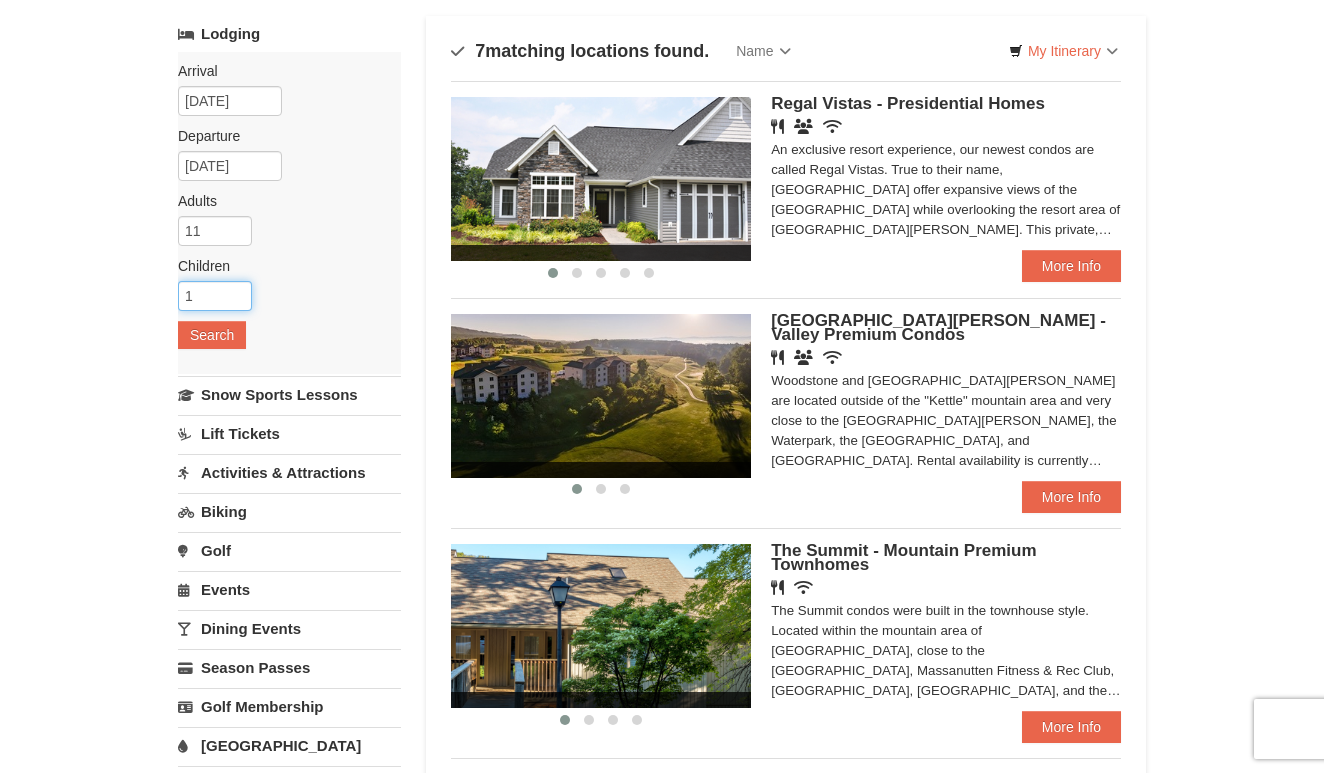 click on "1" at bounding box center (215, 296) 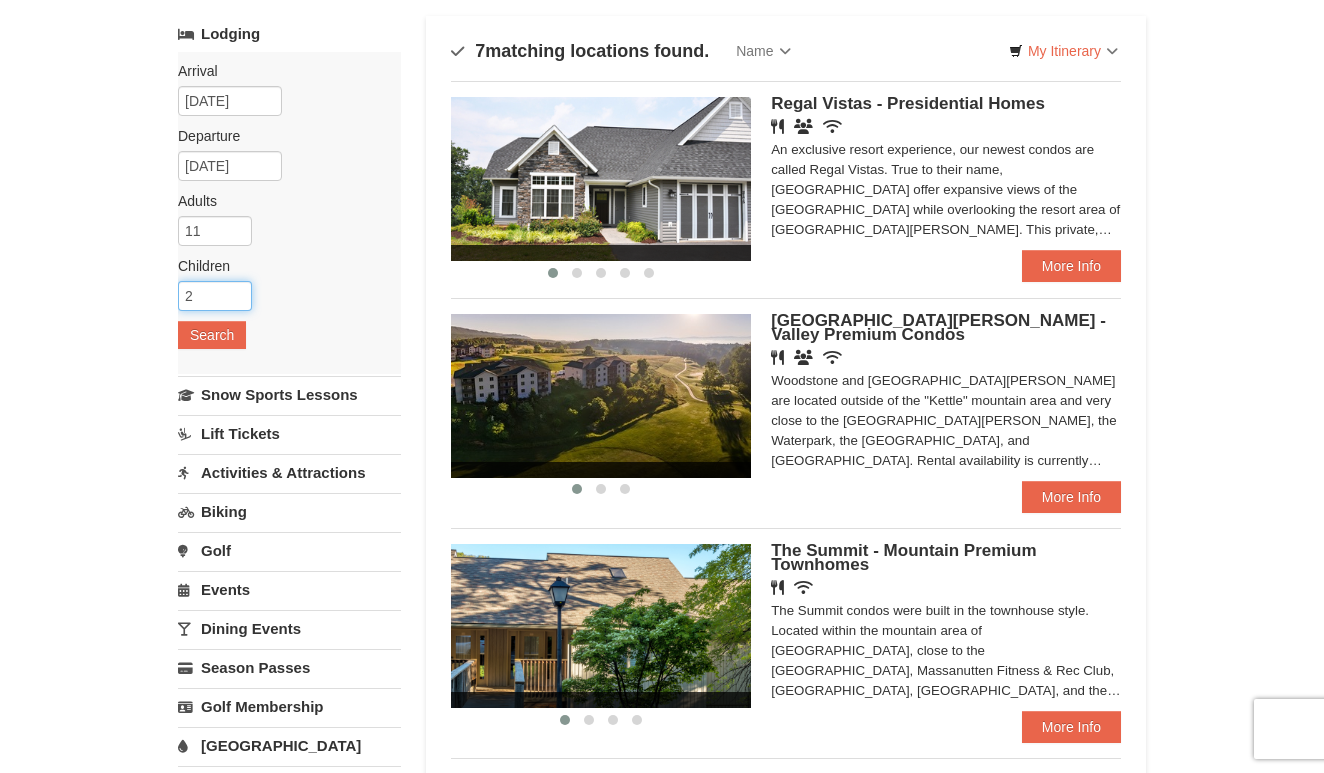 click on "2" at bounding box center (215, 296) 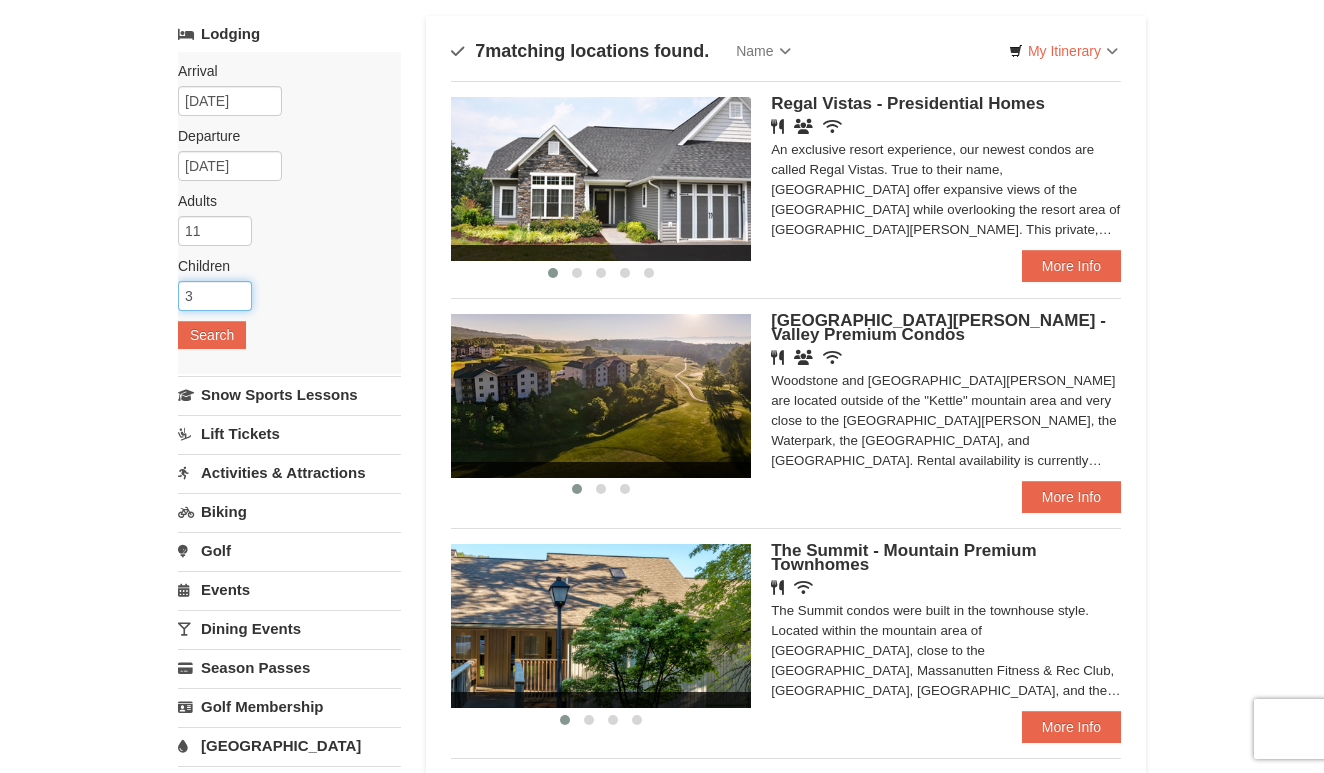 click on "3" at bounding box center [215, 296] 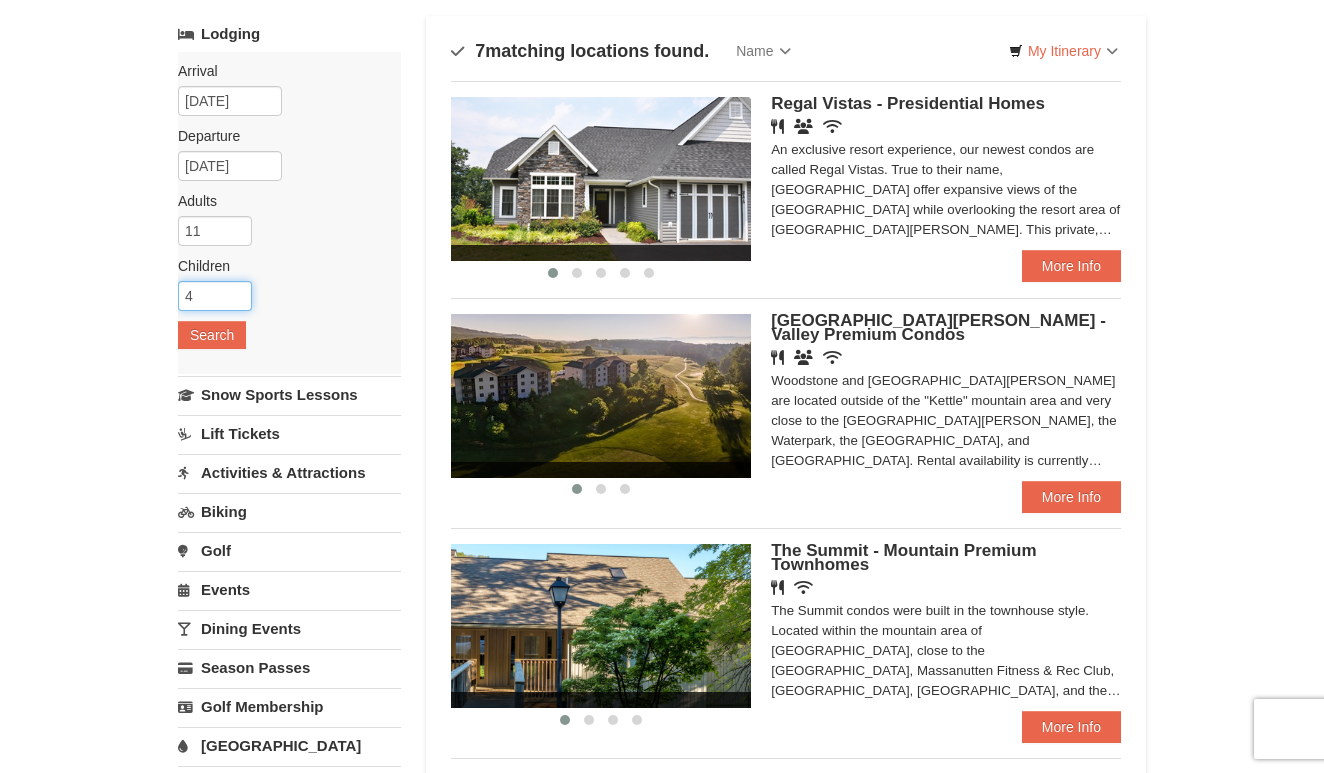 click on "4" at bounding box center (215, 296) 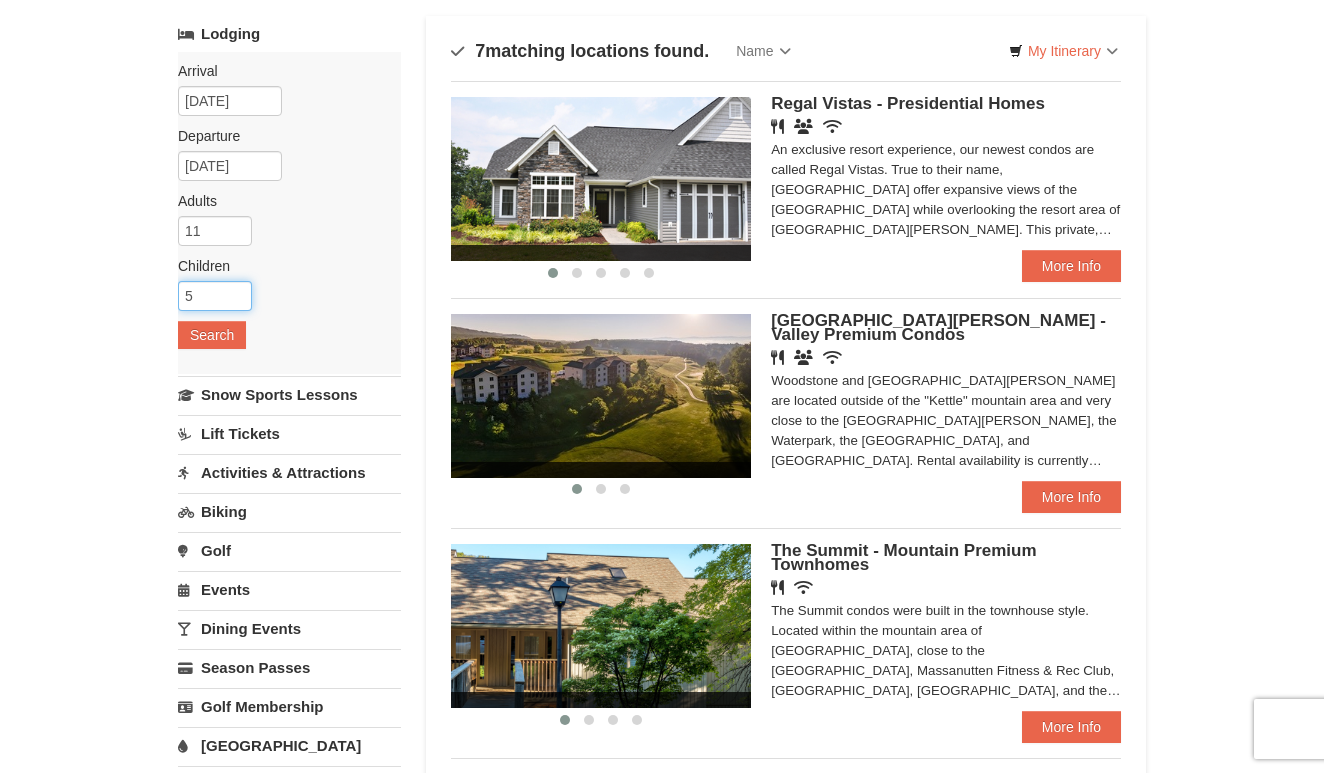 click on "5" at bounding box center [215, 296] 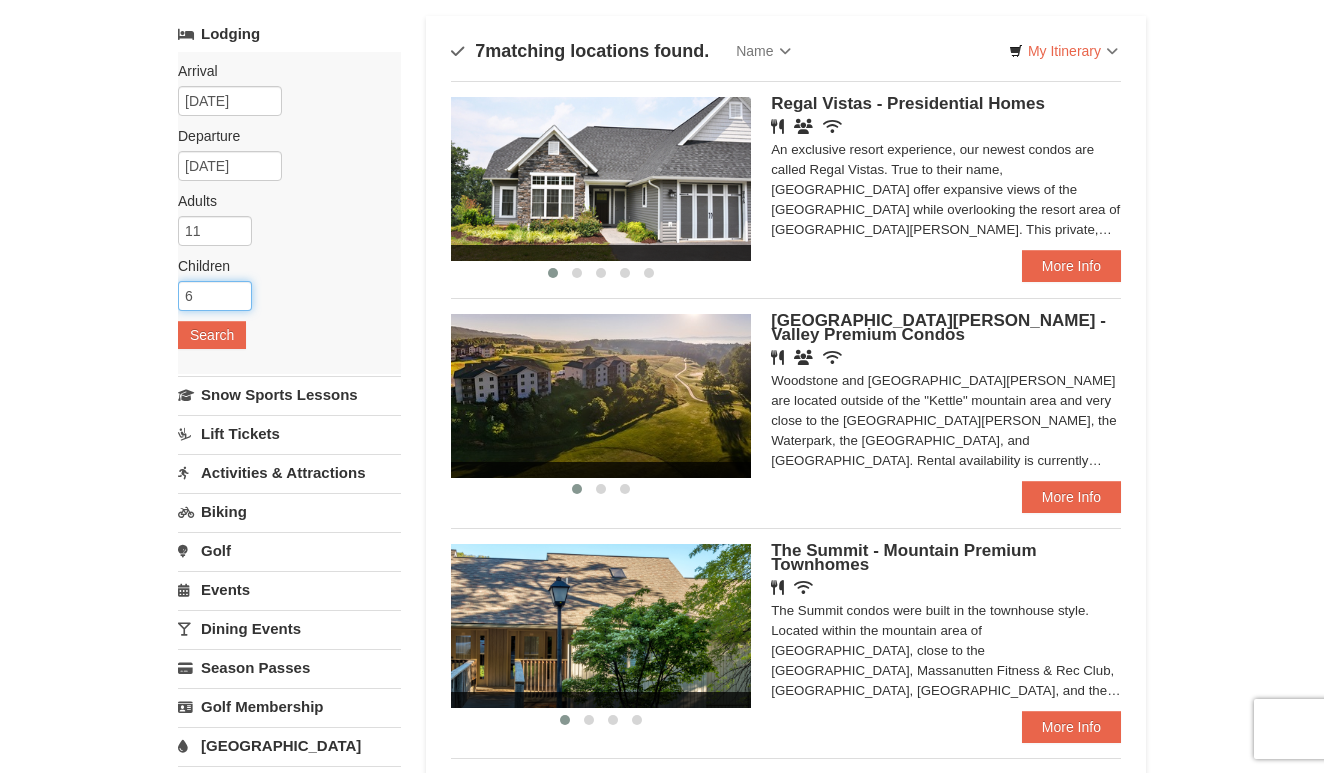 click on "6" at bounding box center [215, 296] 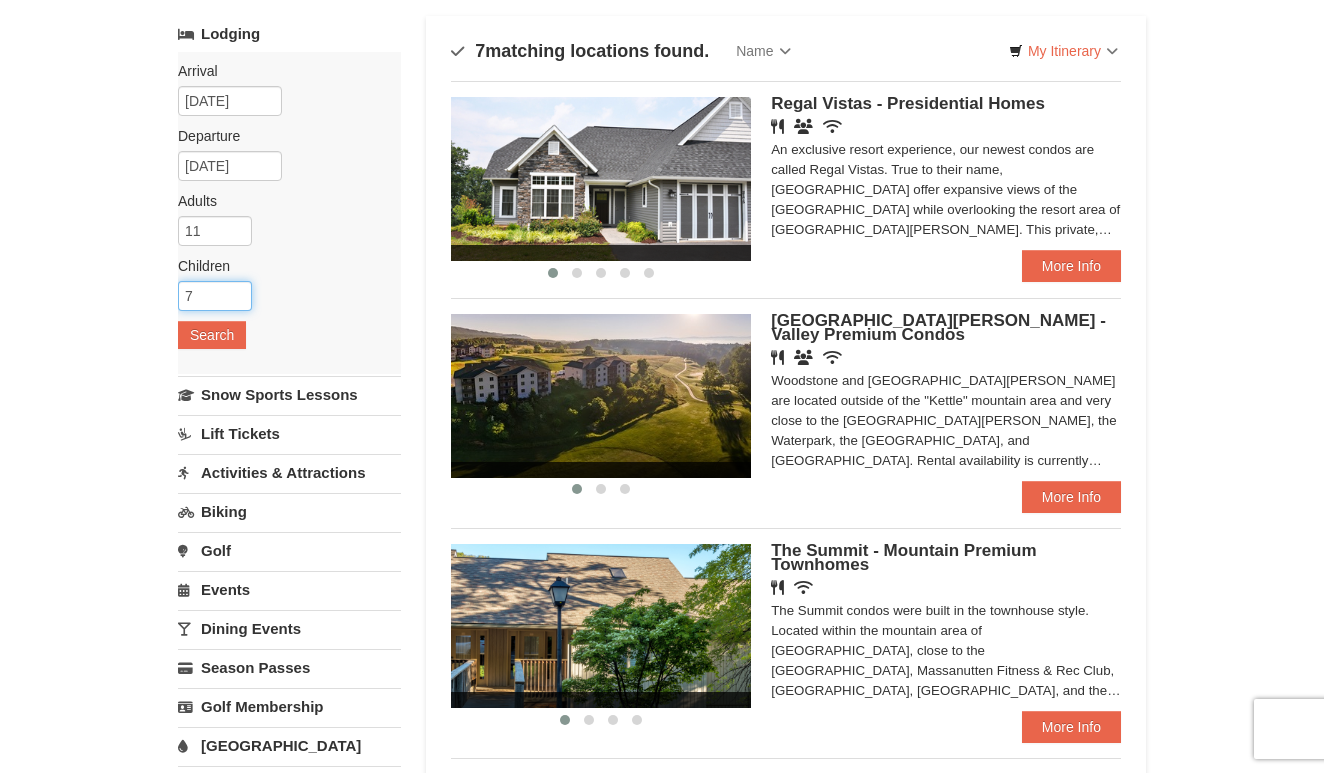 click on "7" at bounding box center [215, 296] 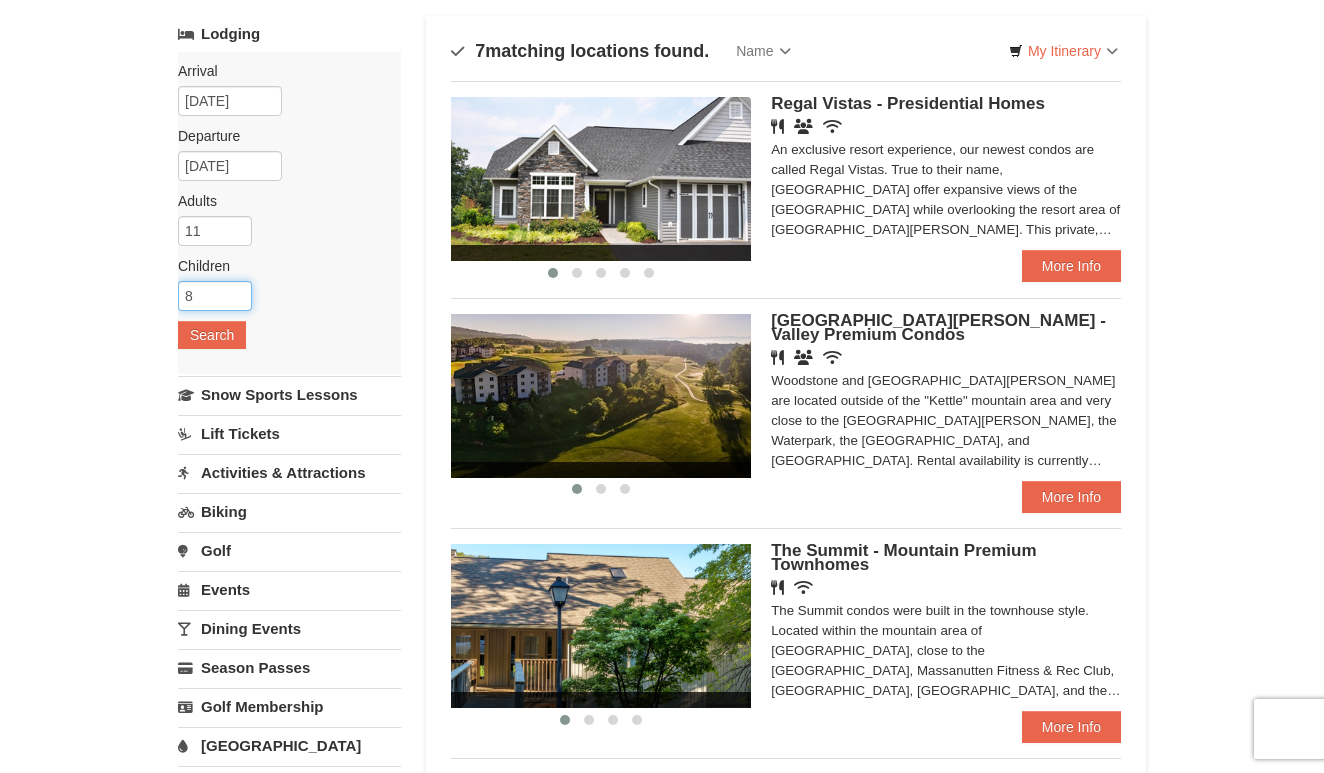 click on "8" at bounding box center [215, 296] 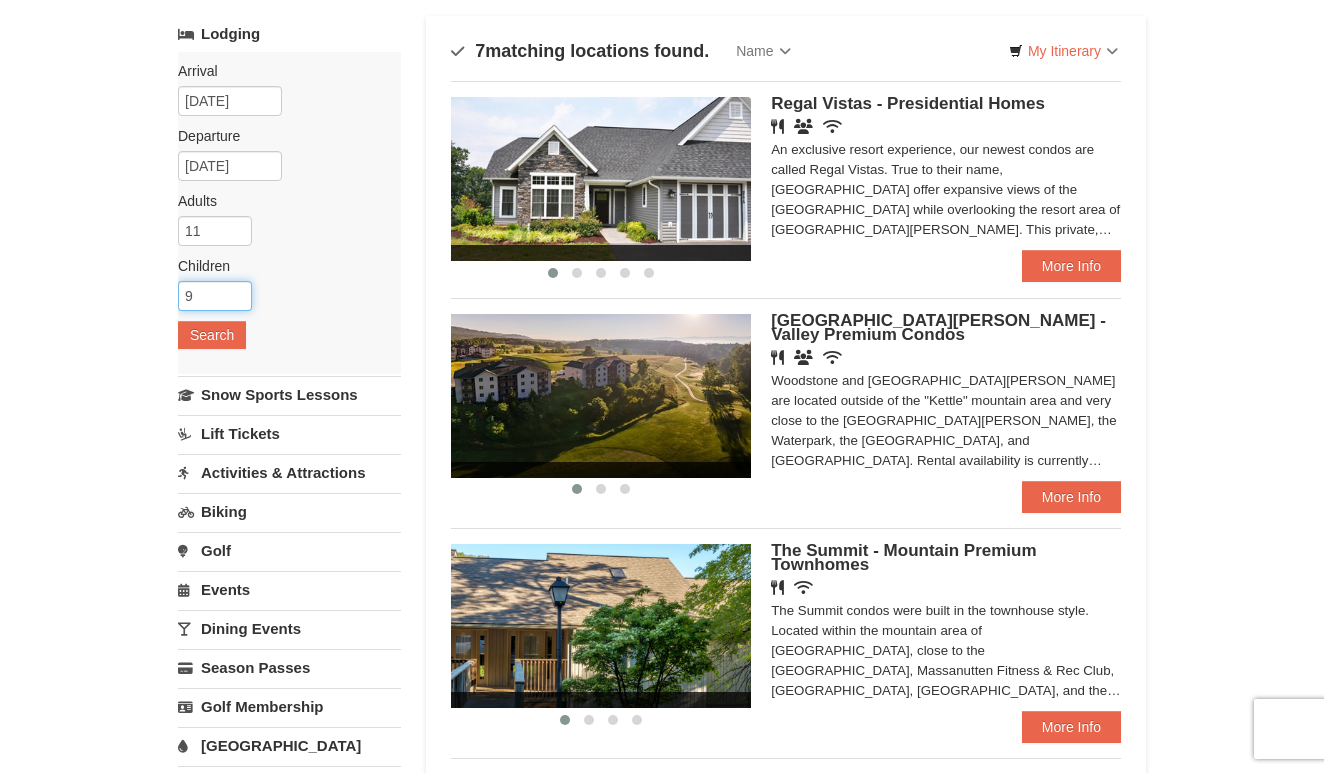 click on "9" at bounding box center [215, 296] 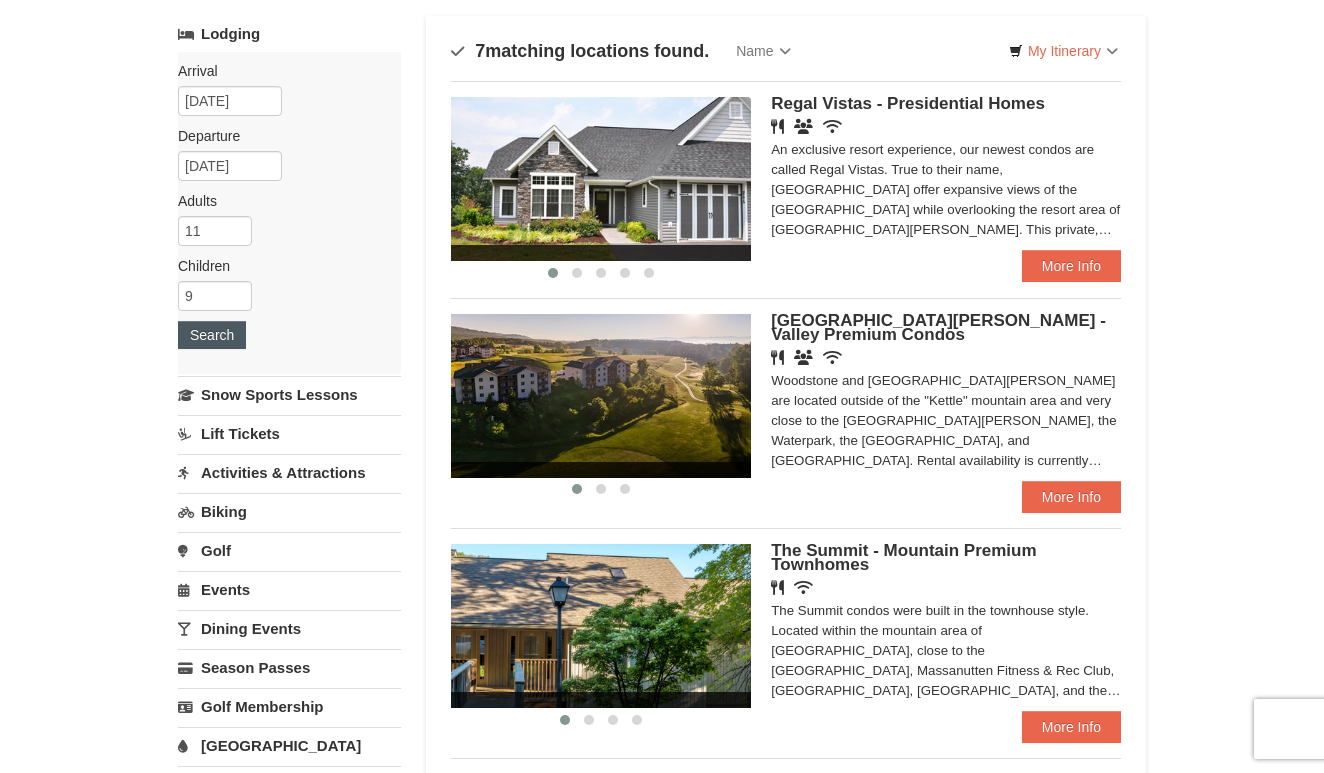 click on "Search" at bounding box center (212, 335) 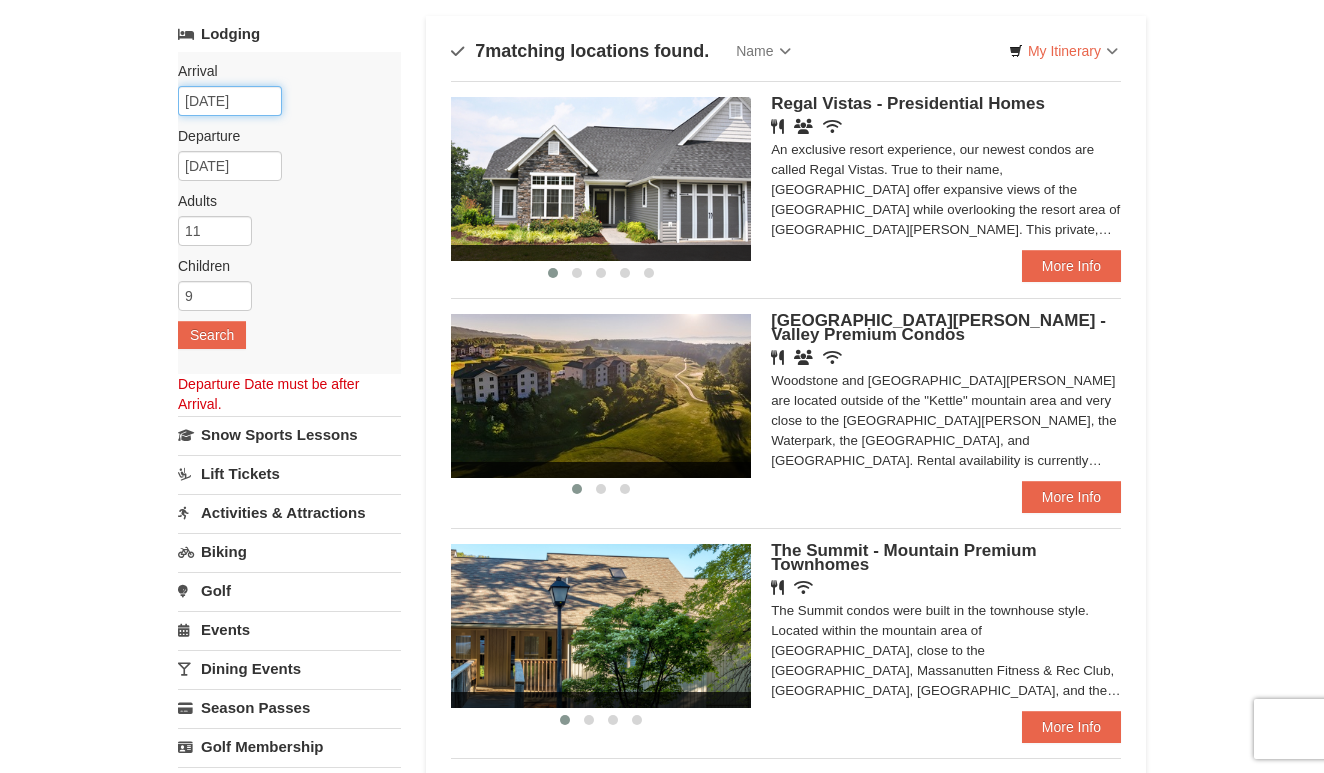 click on "[DATE]" at bounding box center (230, 101) 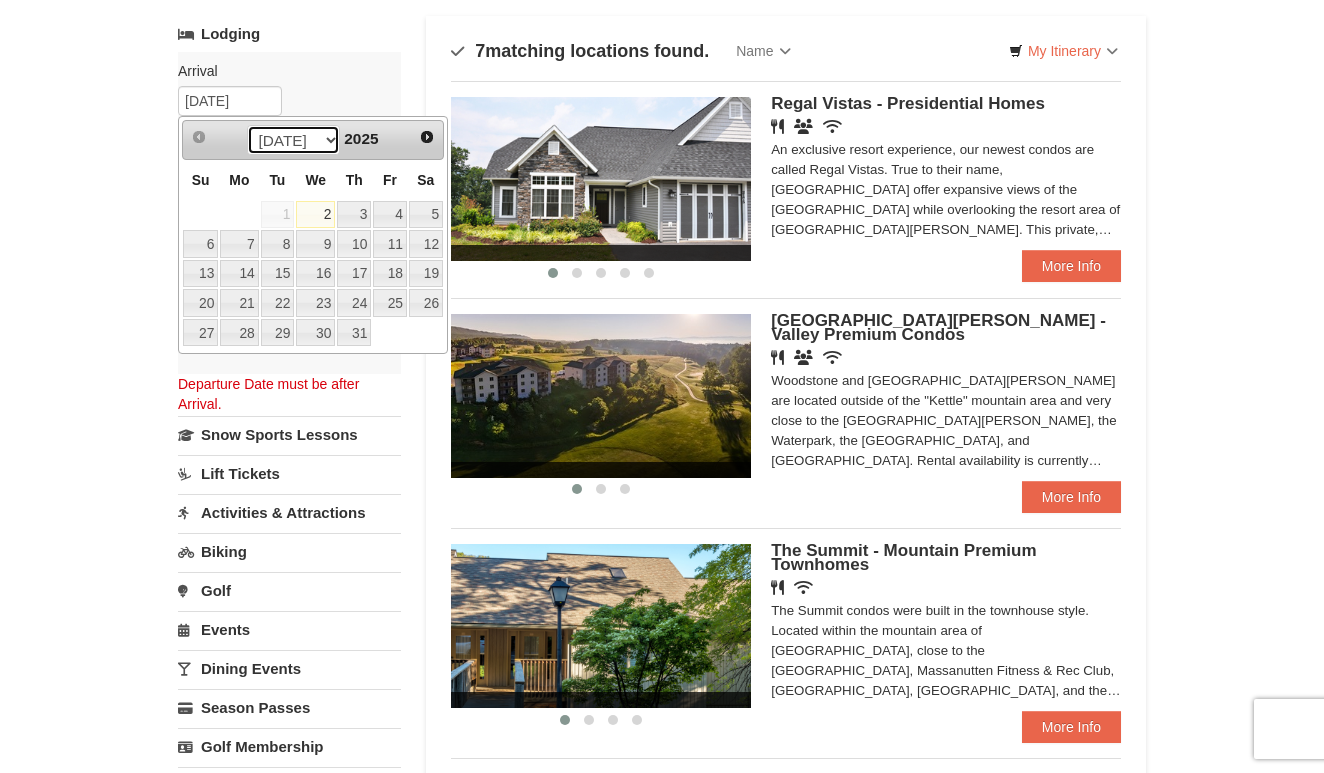 drag, startPoint x: 323, startPoint y: 141, endPoint x: 432, endPoint y: 139, distance: 109.01835 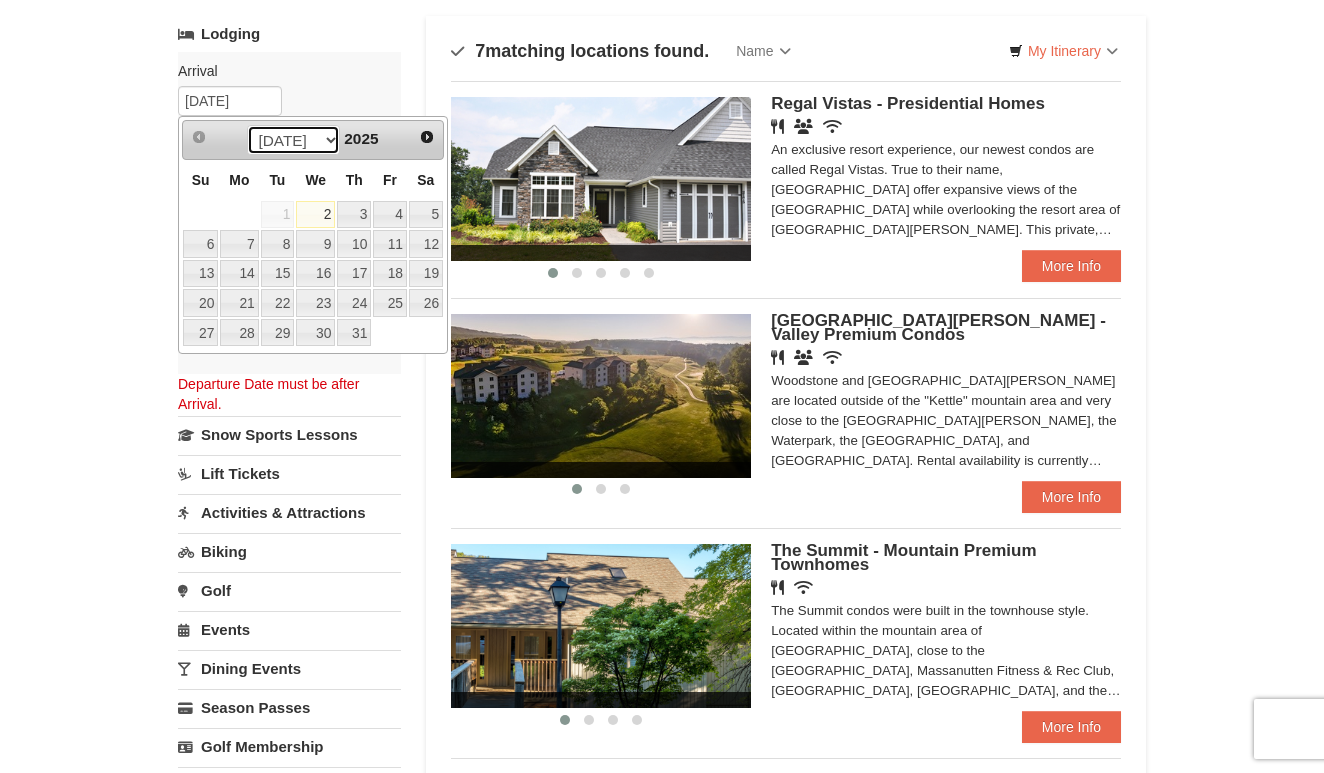 click on "Prev Next Jul Aug Sep Oct Nov Dec   2025" at bounding box center (313, 140) 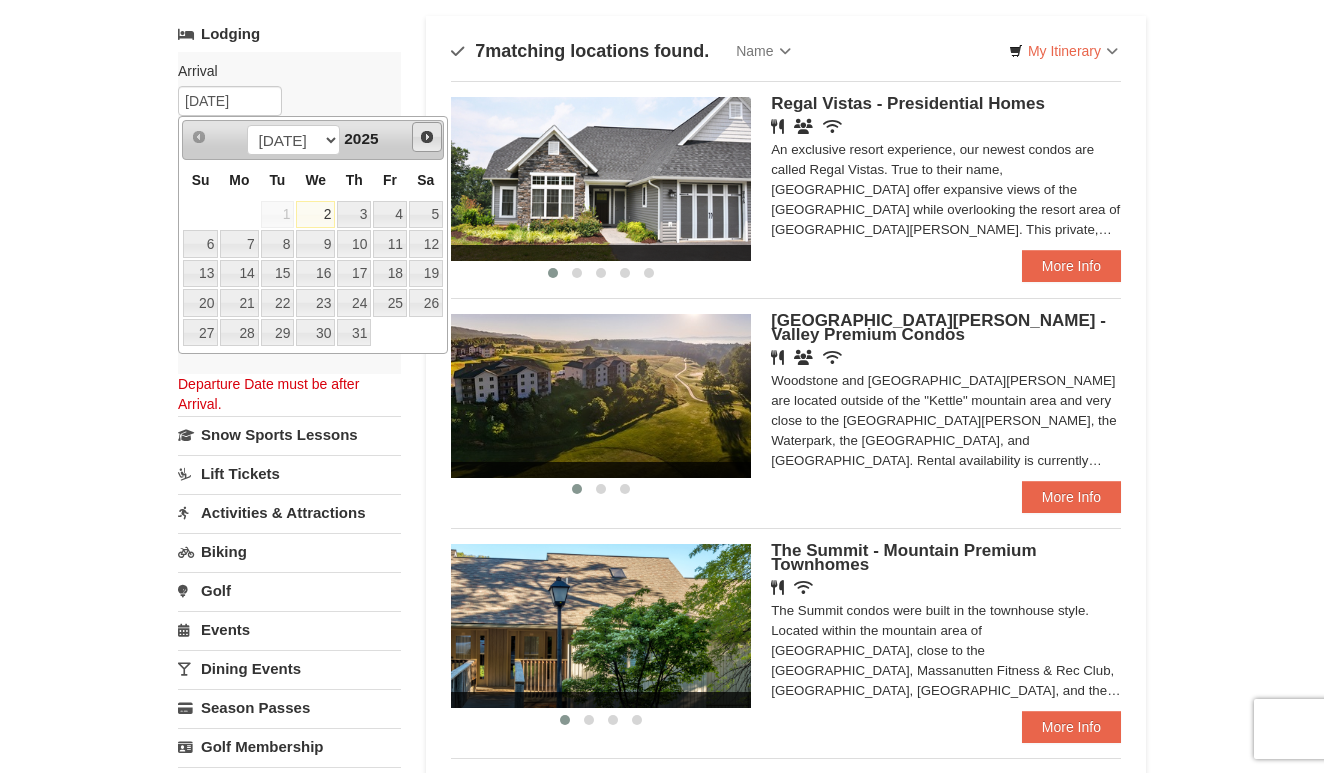 click on "Next" at bounding box center [427, 137] 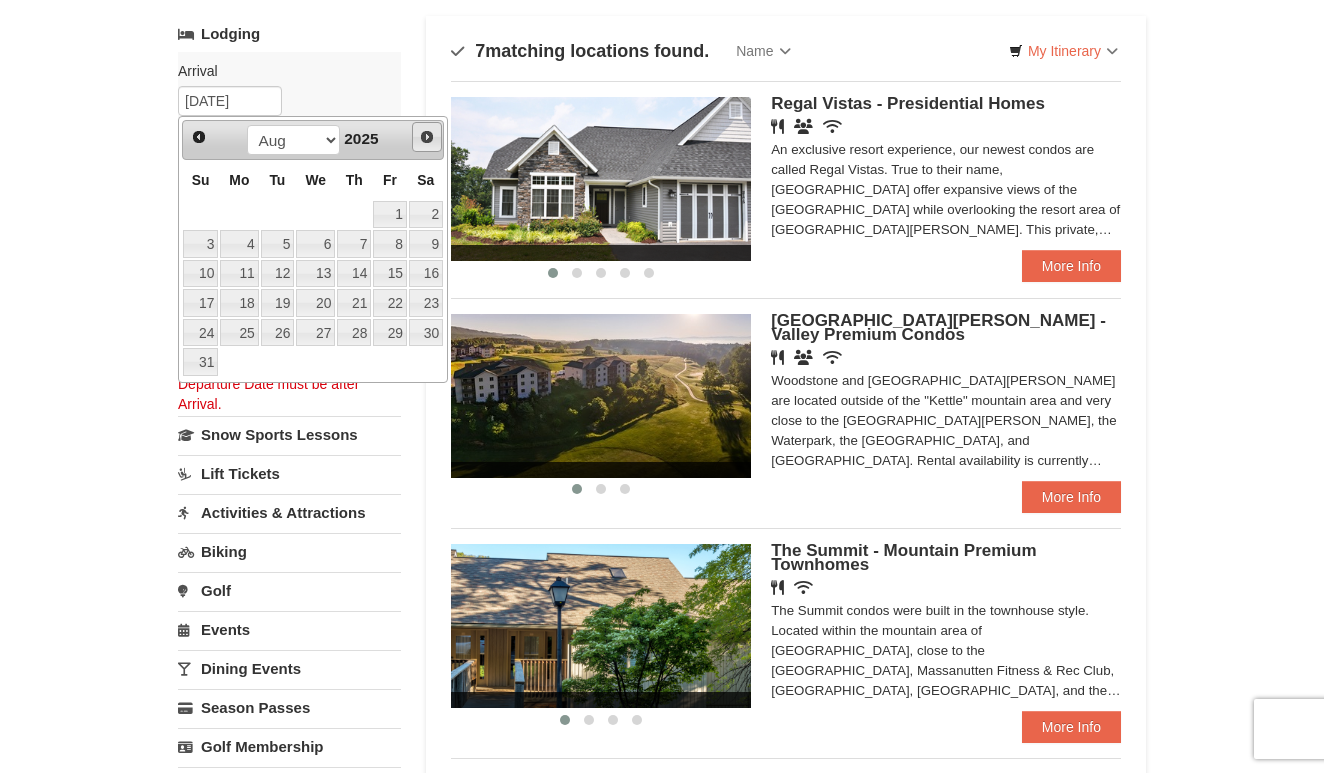 click on "Next" at bounding box center (427, 137) 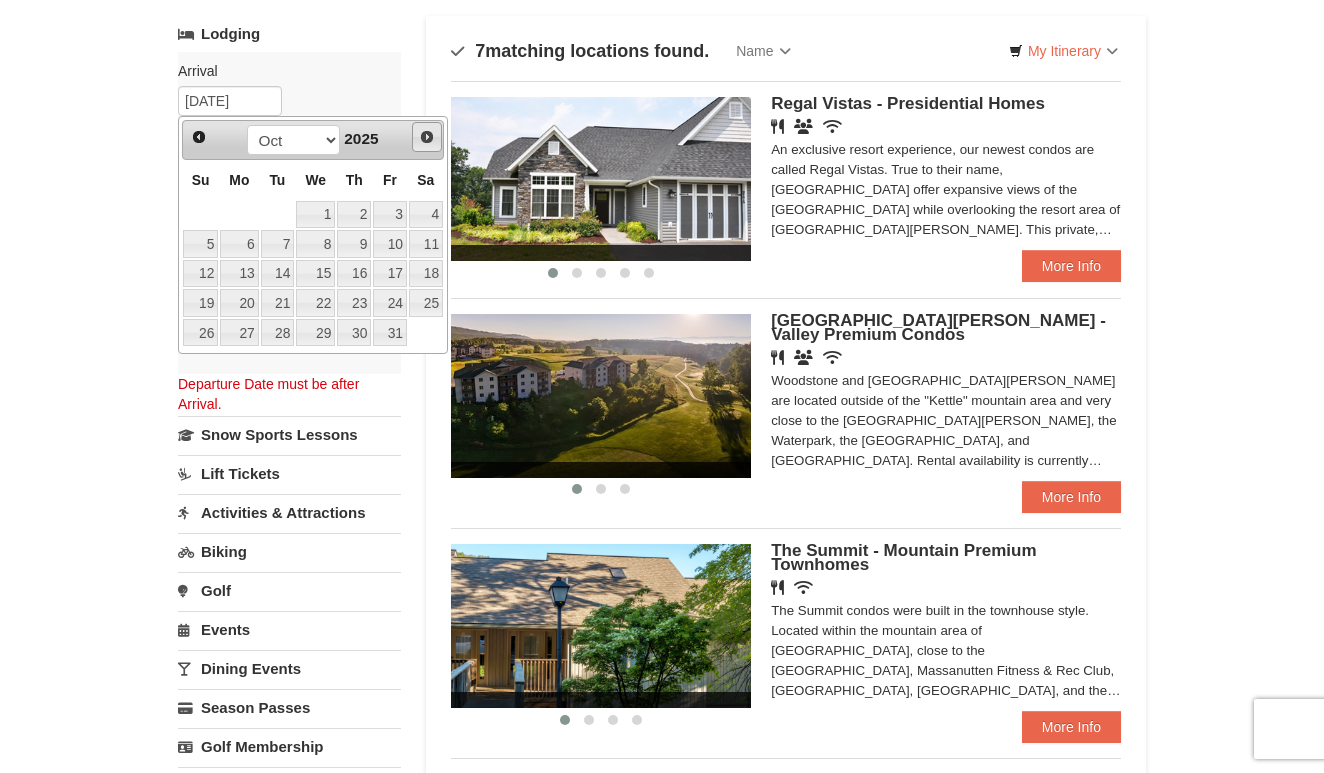 click on "Next" at bounding box center (427, 137) 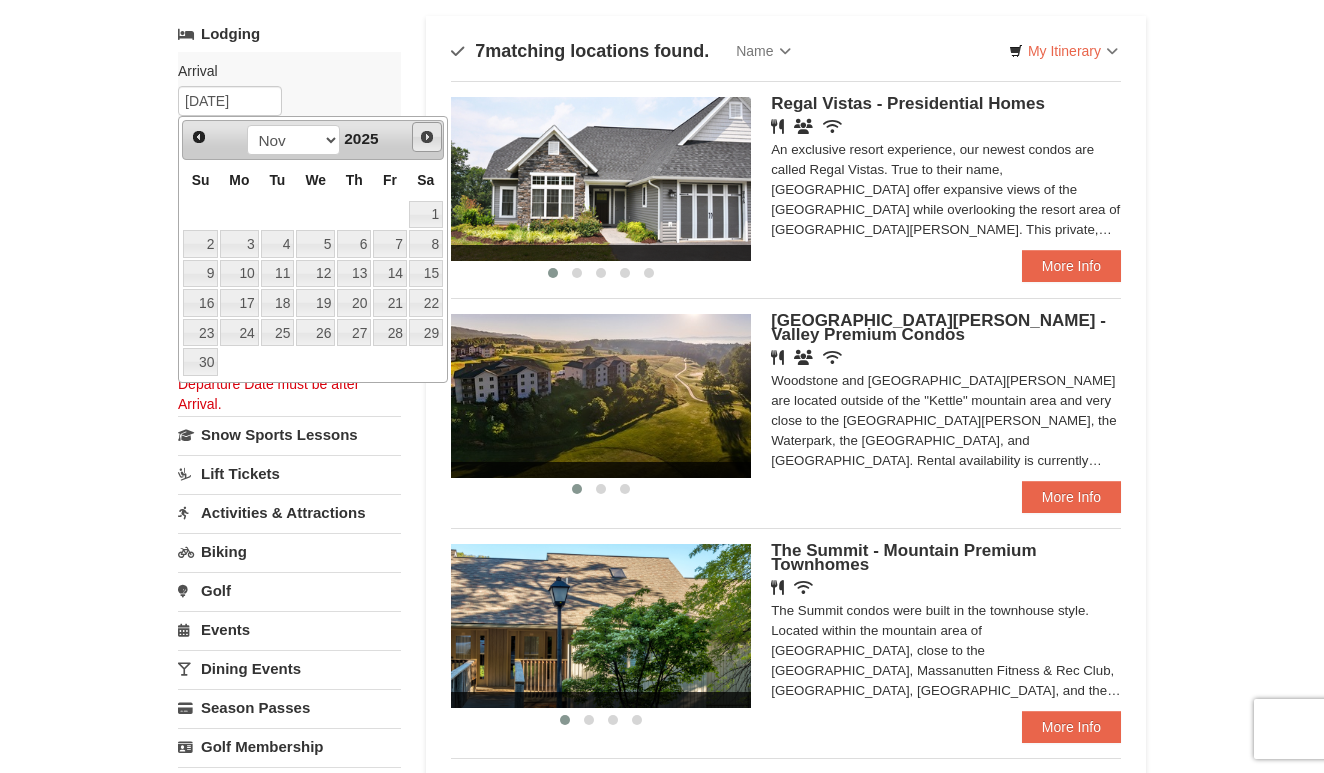 click on "Next" at bounding box center (427, 137) 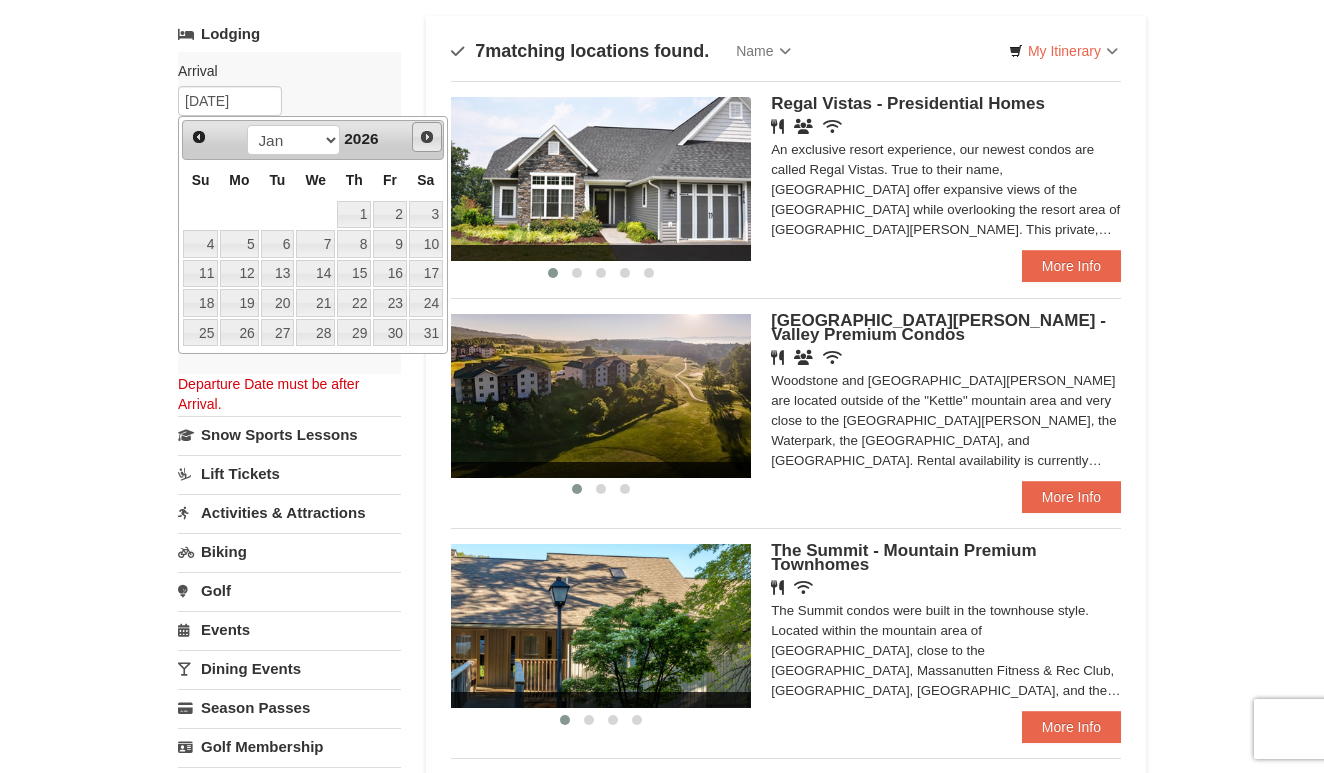 click on "Next" at bounding box center [427, 137] 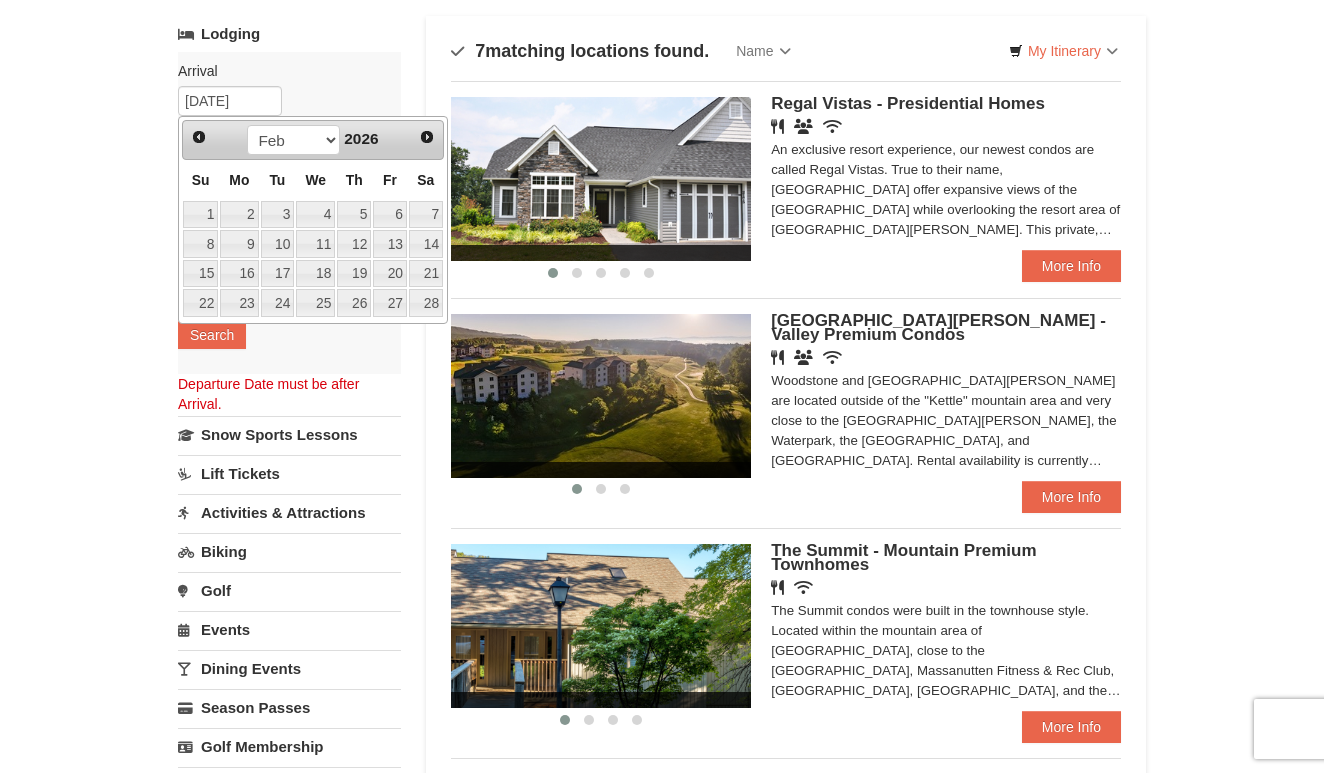 click on "Next" at bounding box center [427, 137] 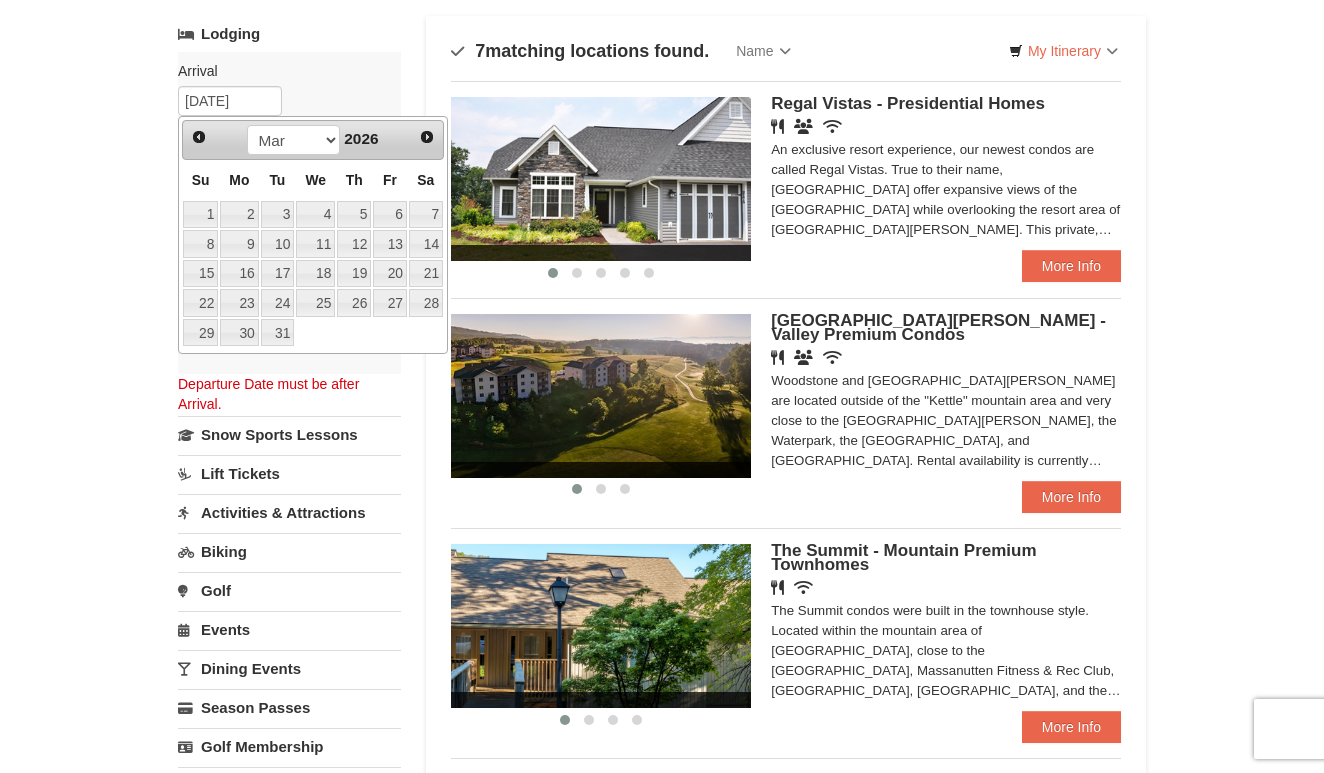 click on "Next" at bounding box center (427, 137) 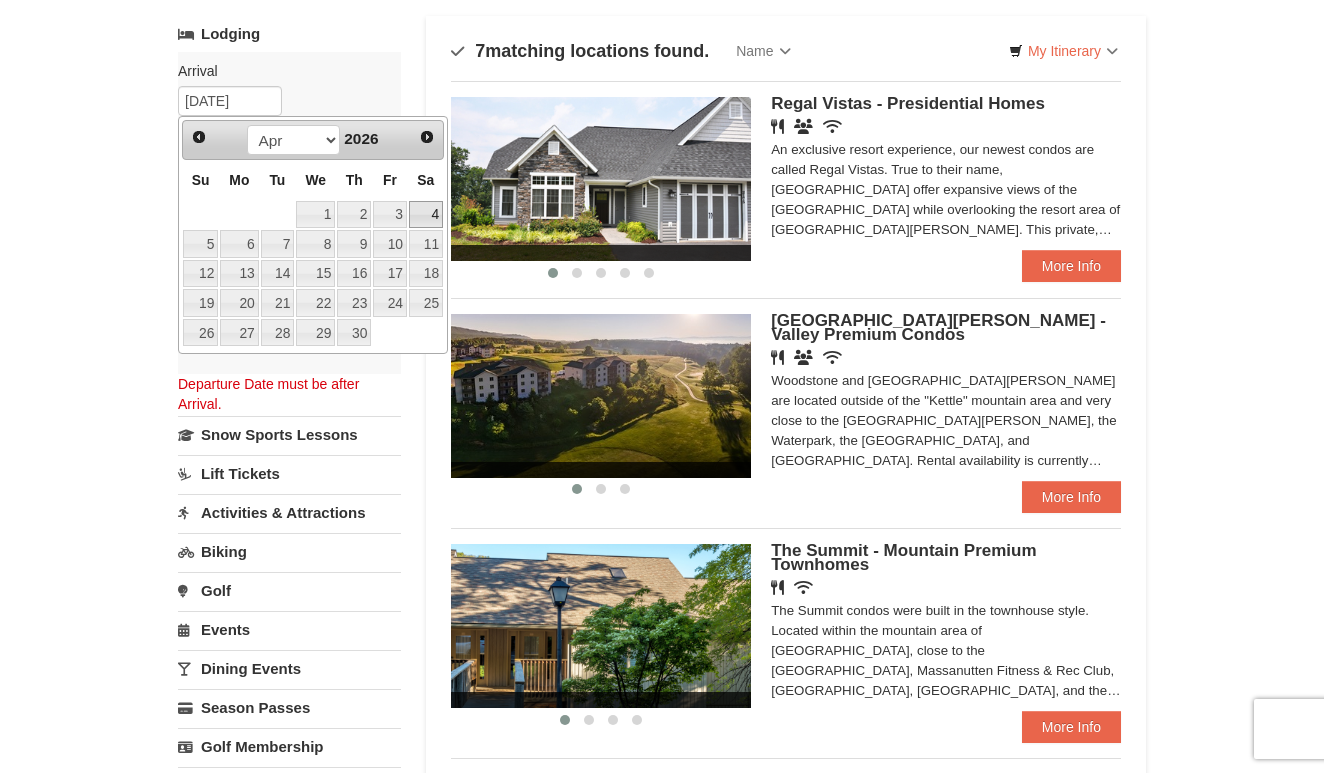 click on "4" at bounding box center [426, 215] 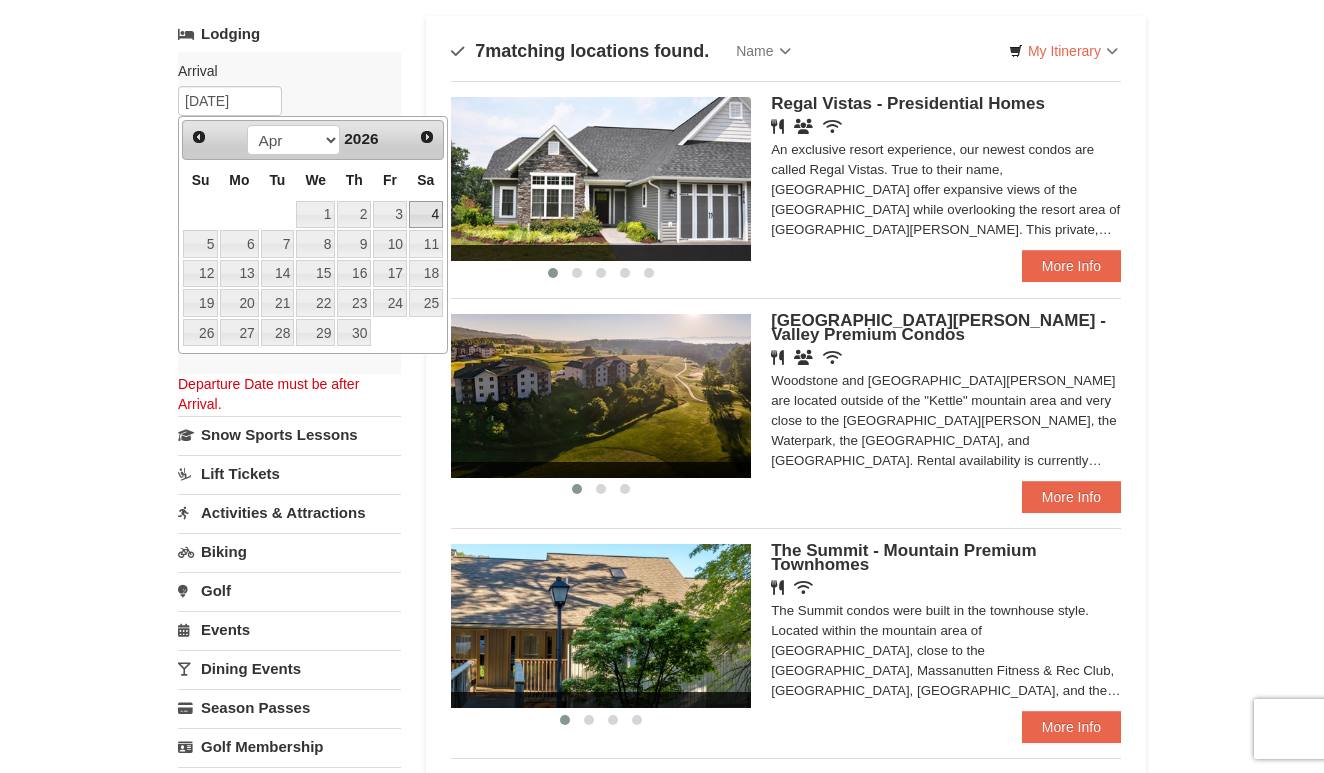type on "04/04/2026" 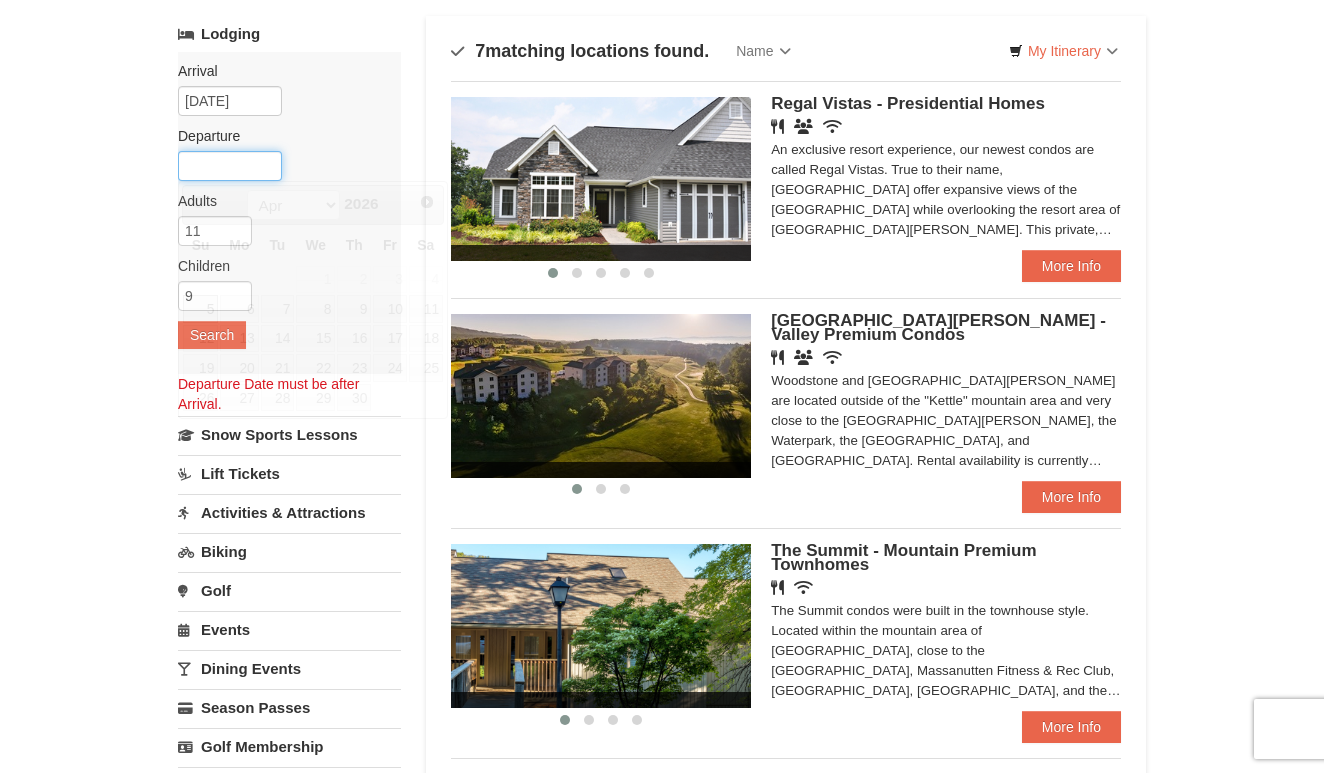 click at bounding box center (230, 166) 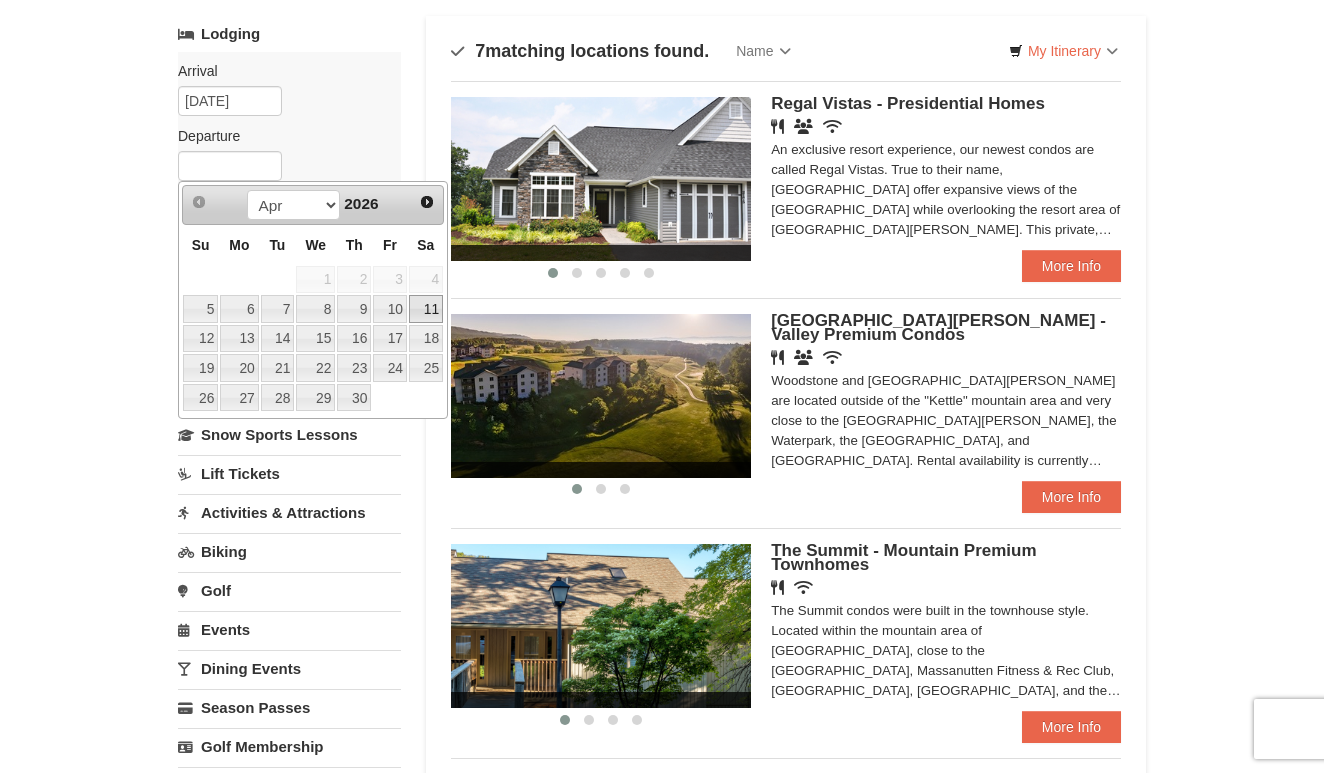 click on "11" at bounding box center (426, 309) 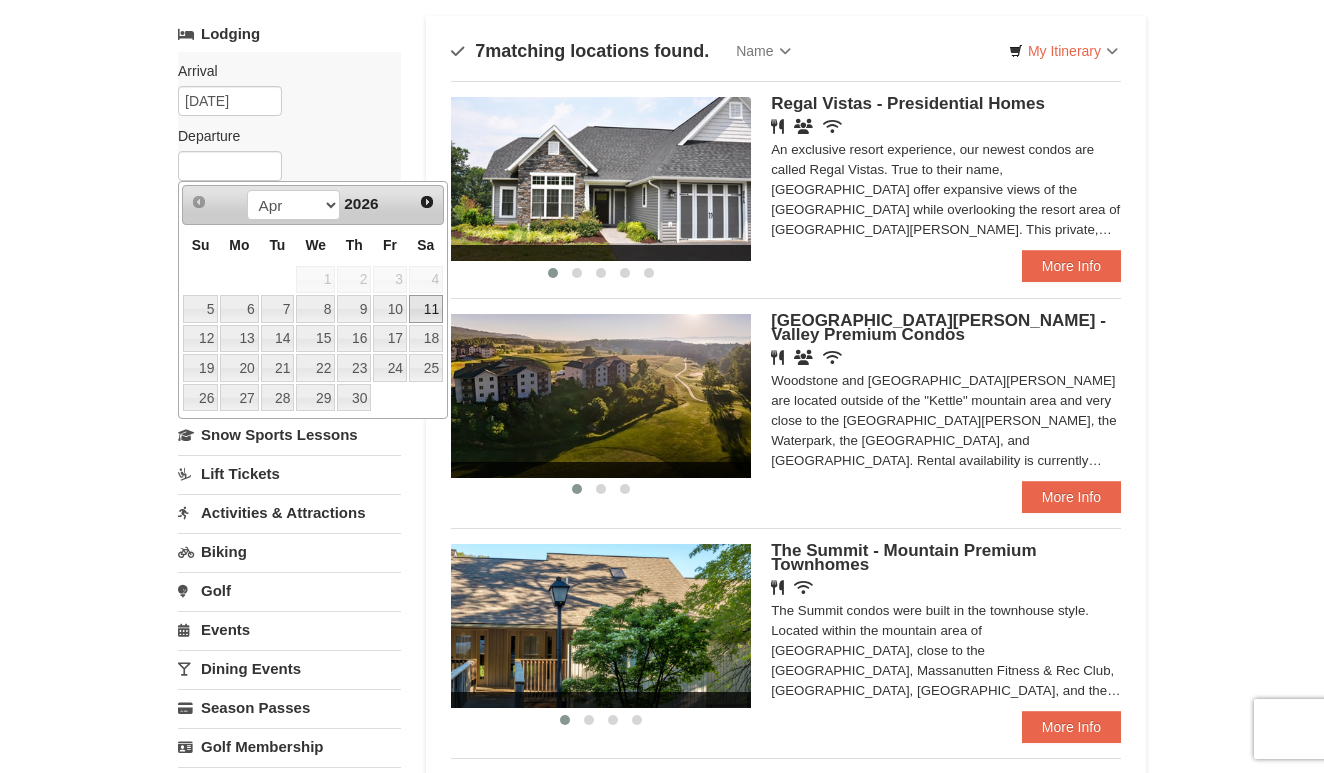 type on "04/11/2026" 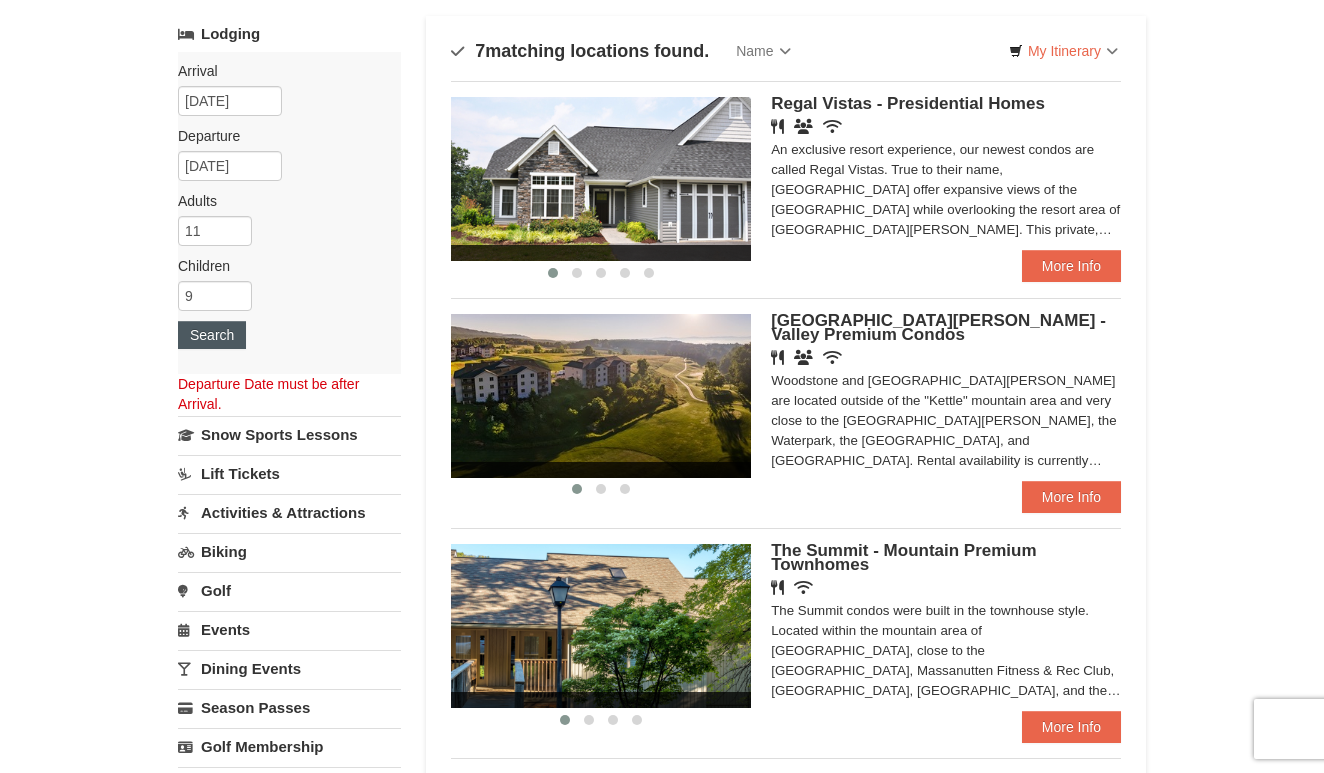 click on "Search" at bounding box center (212, 335) 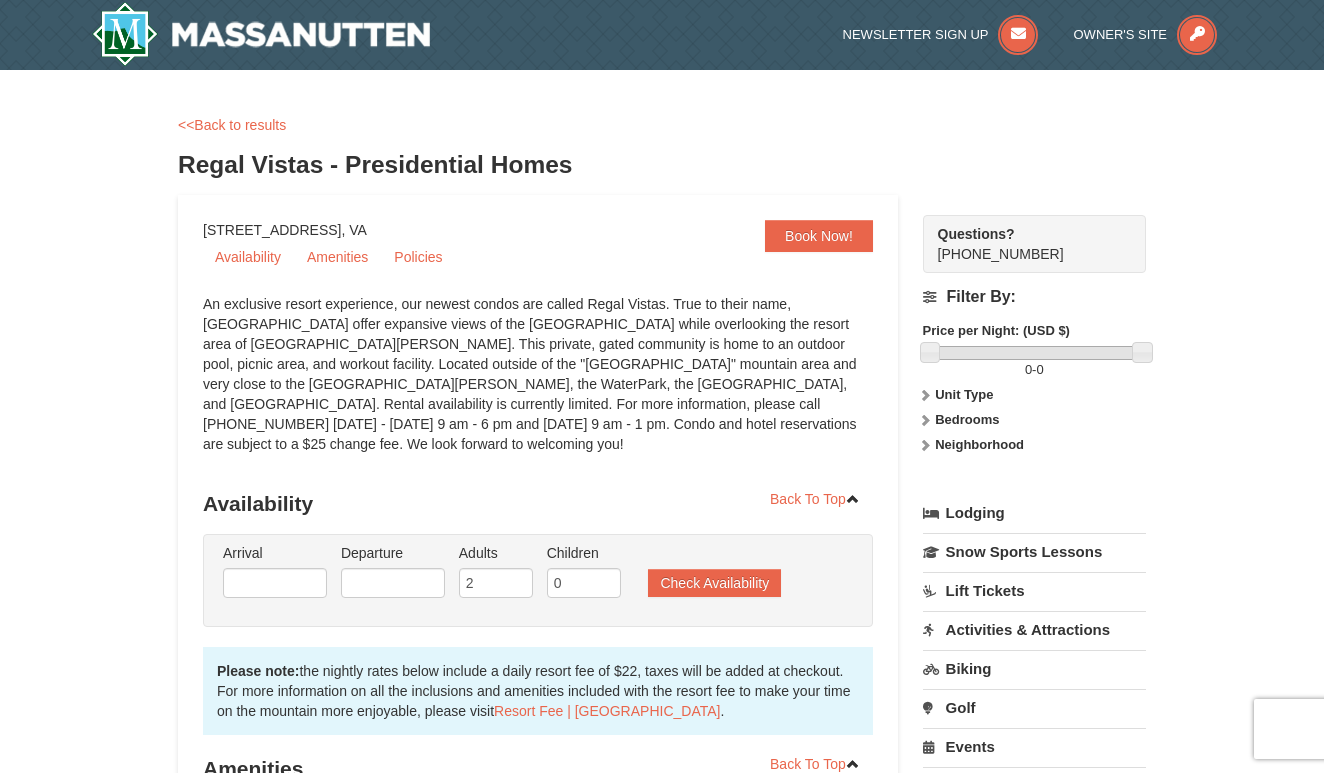 scroll, scrollTop: 0, scrollLeft: 0, axis: both 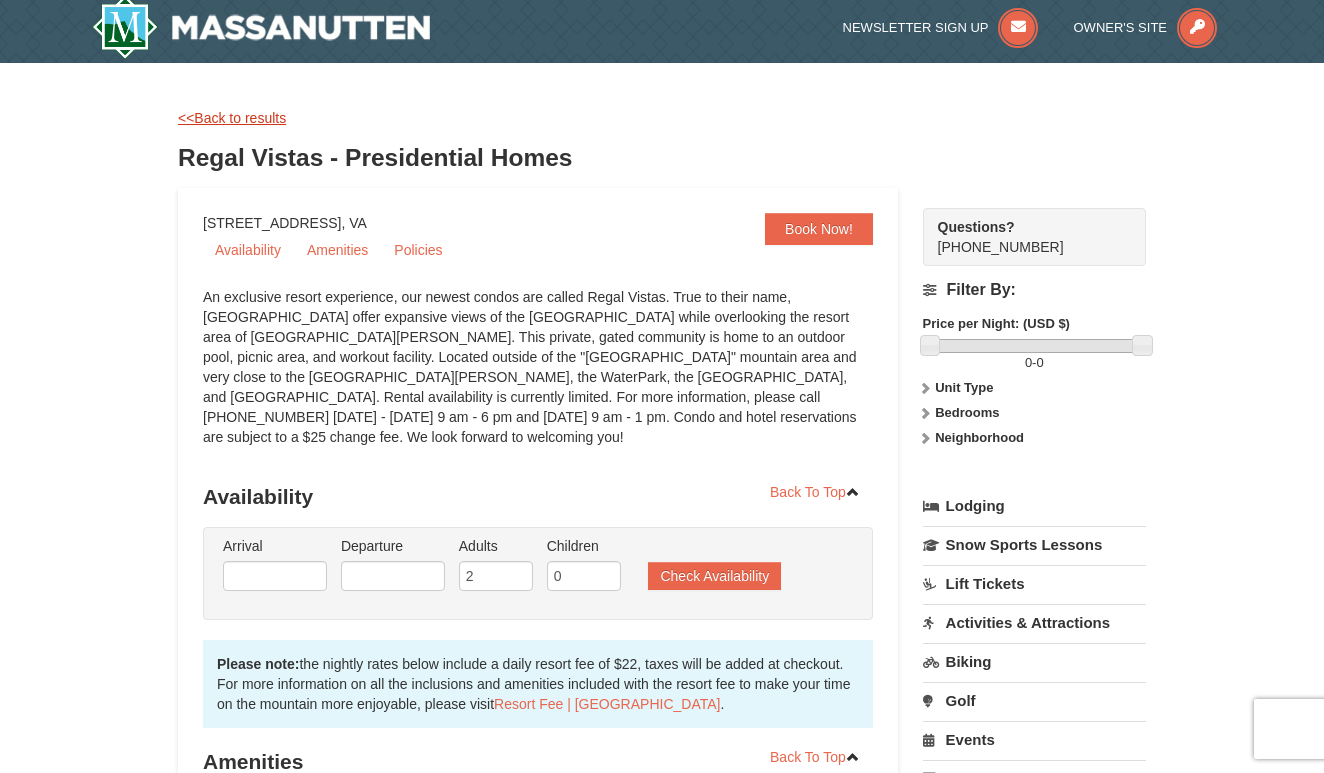 click on "<<Back to results" at bounding box center (232, 118) 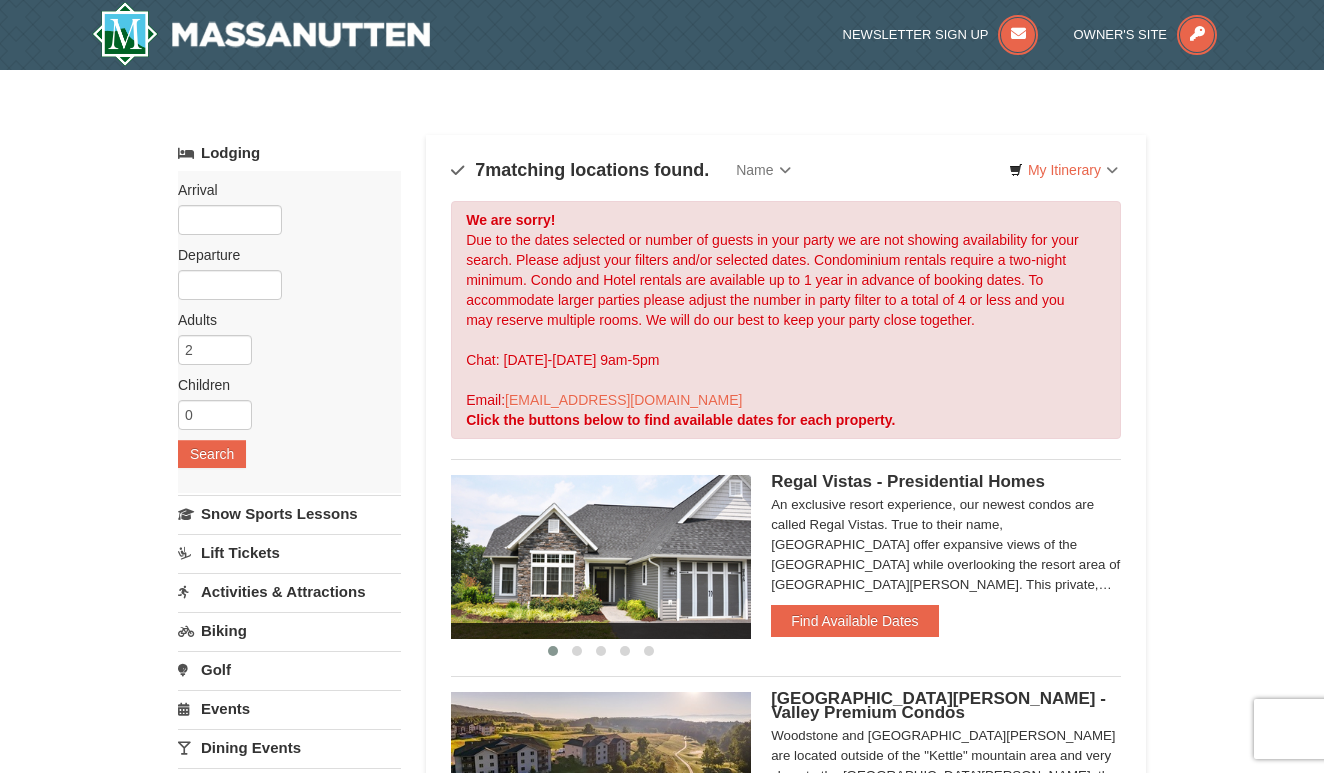 scroll, scrollTop: 0, scrollLeft: 0, axis: both 